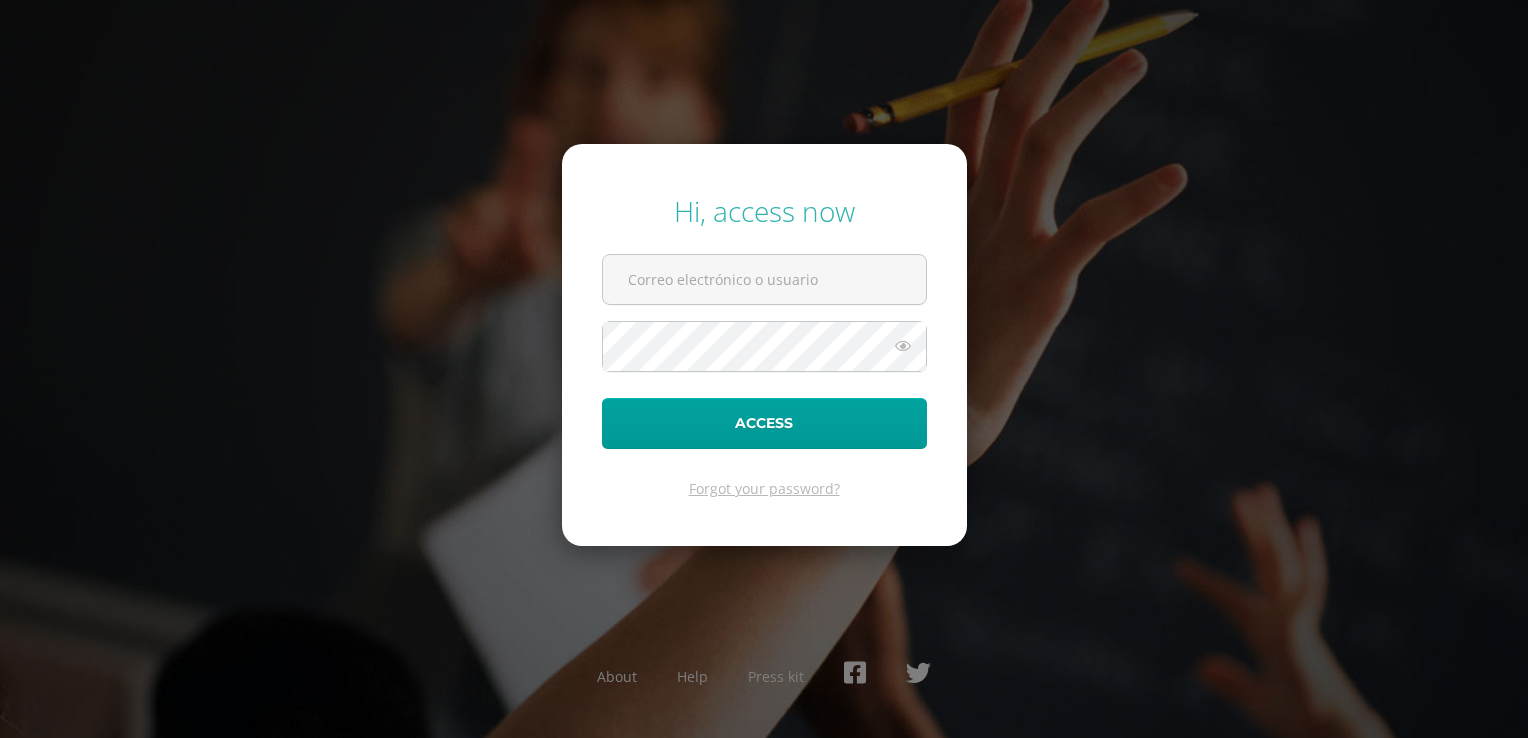 scroll, scrollTop: 0, scrollLeft: 0, axis: both 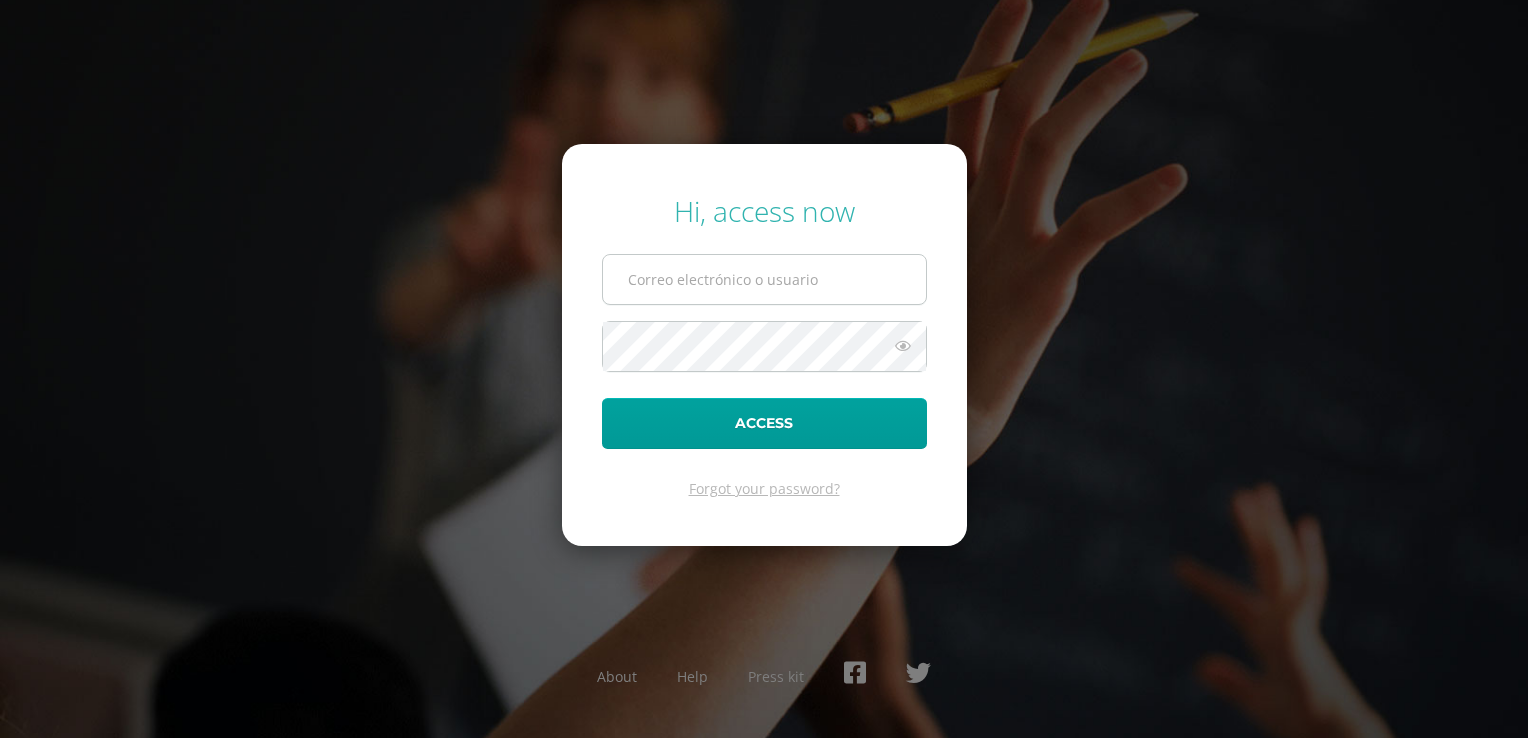 type on "[EMAIL_ADDRESS][DOMAIN_NAME]" 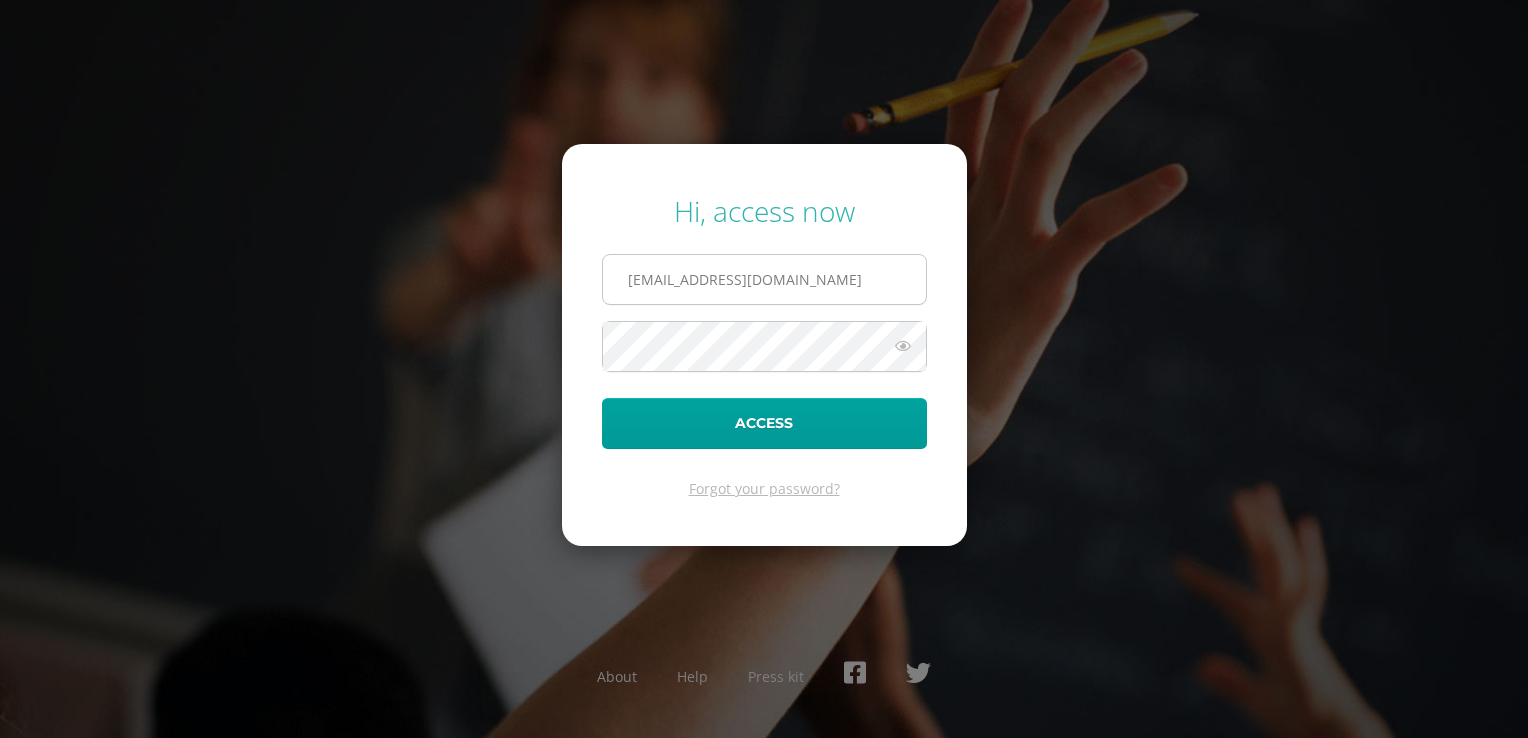 click on "20250116@liceoguatemala.edu.gt" at bounding box center [764, 279] 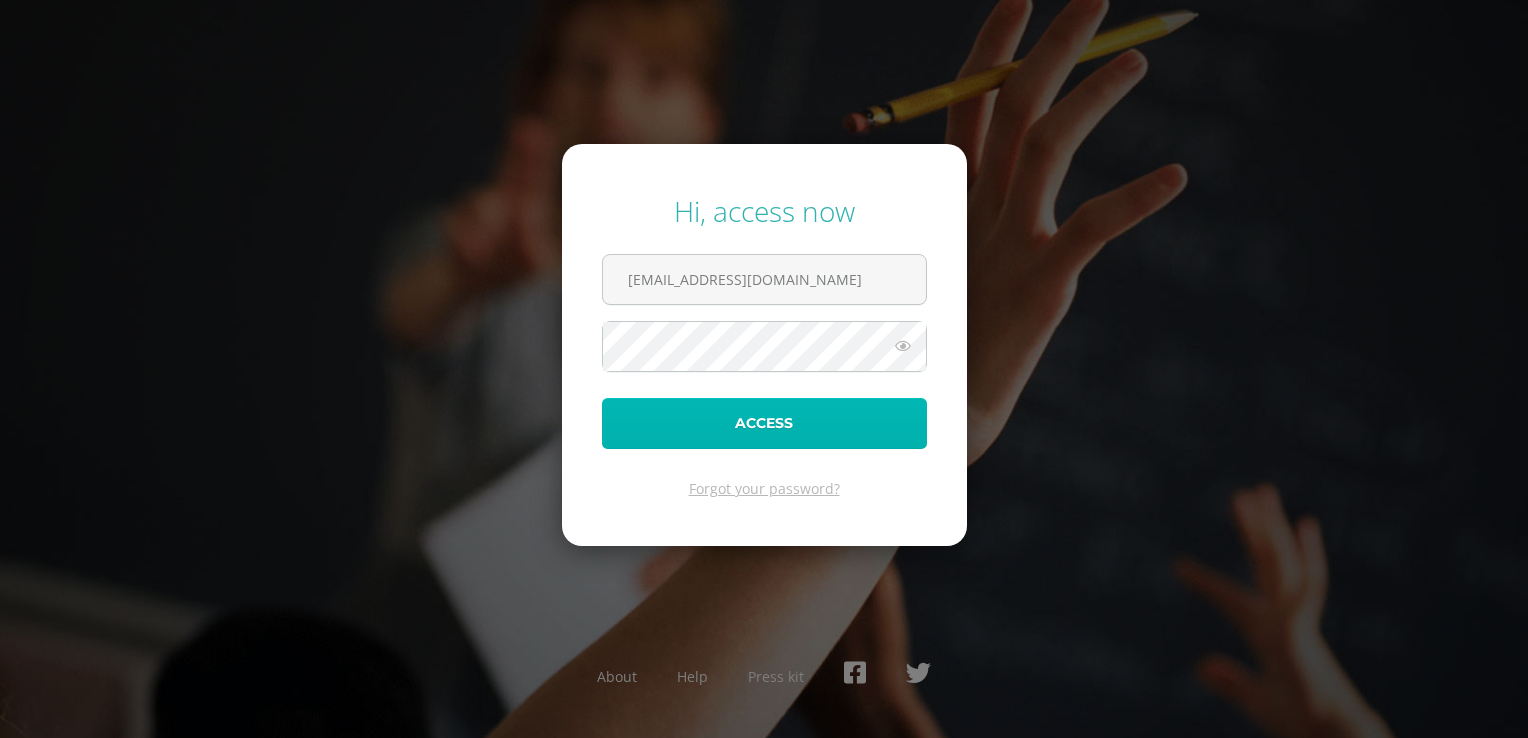 click on "Access" at bounding box center [764, 423] 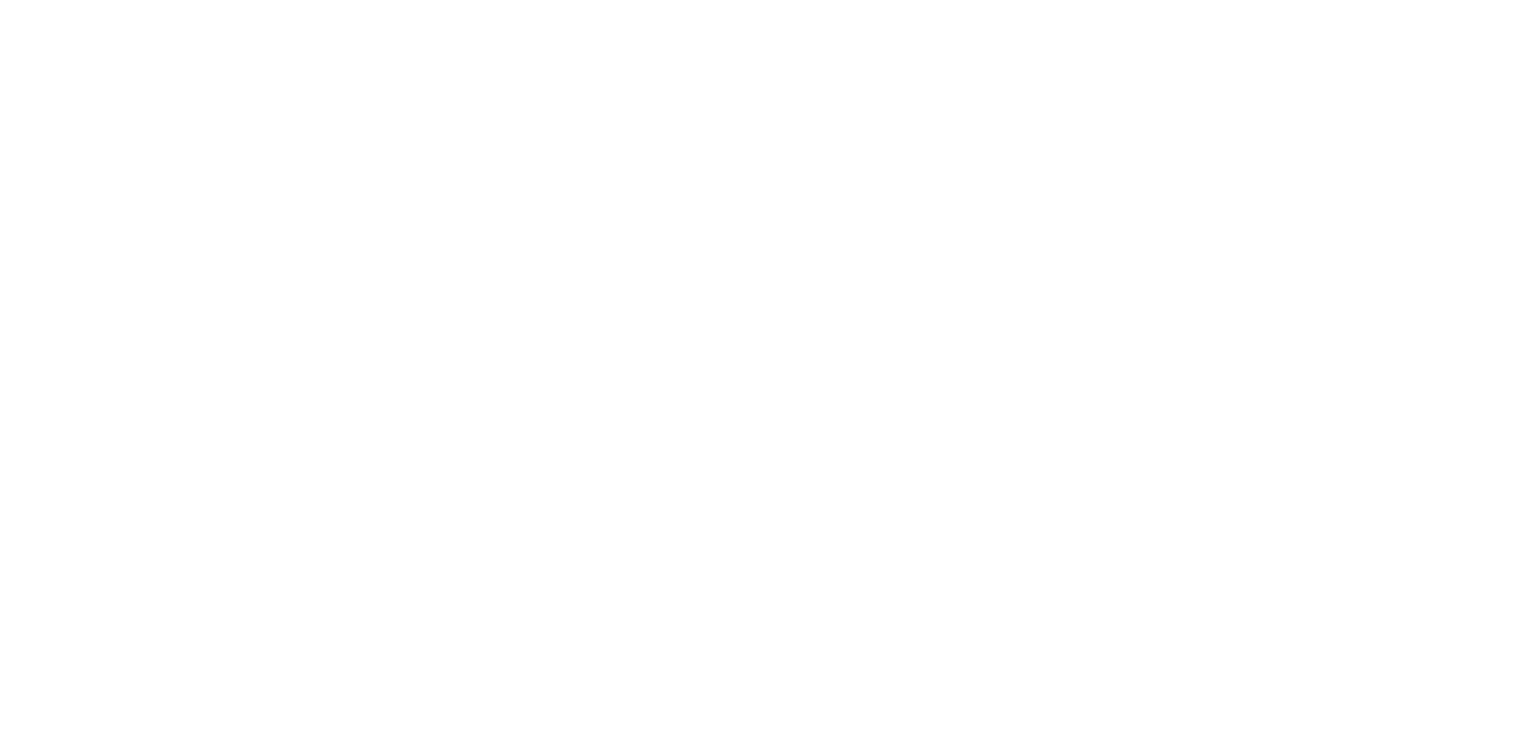 scroll, scrollTop: 0, scrollLeft: 0, axis: both 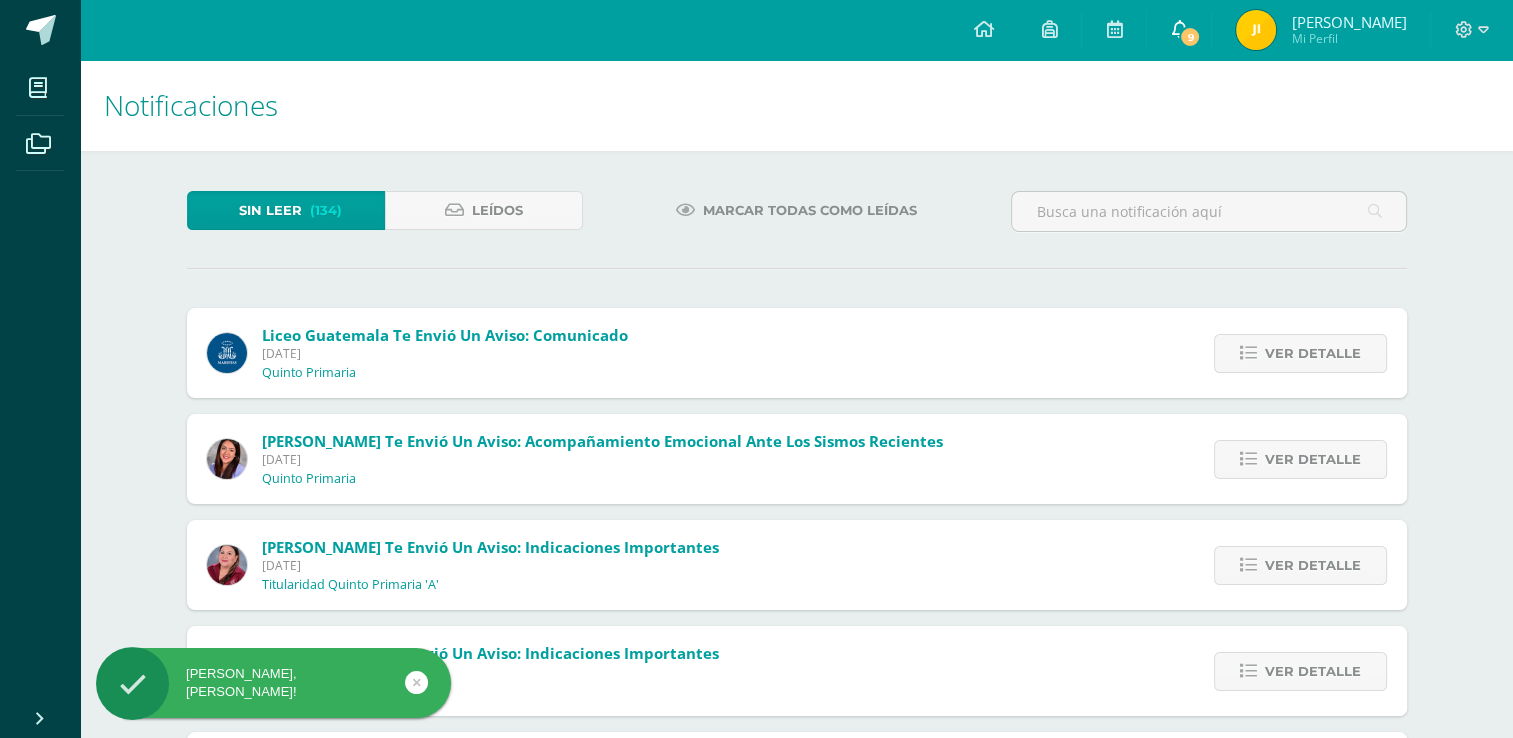 click on "9" at bounding box center [1190, 37] 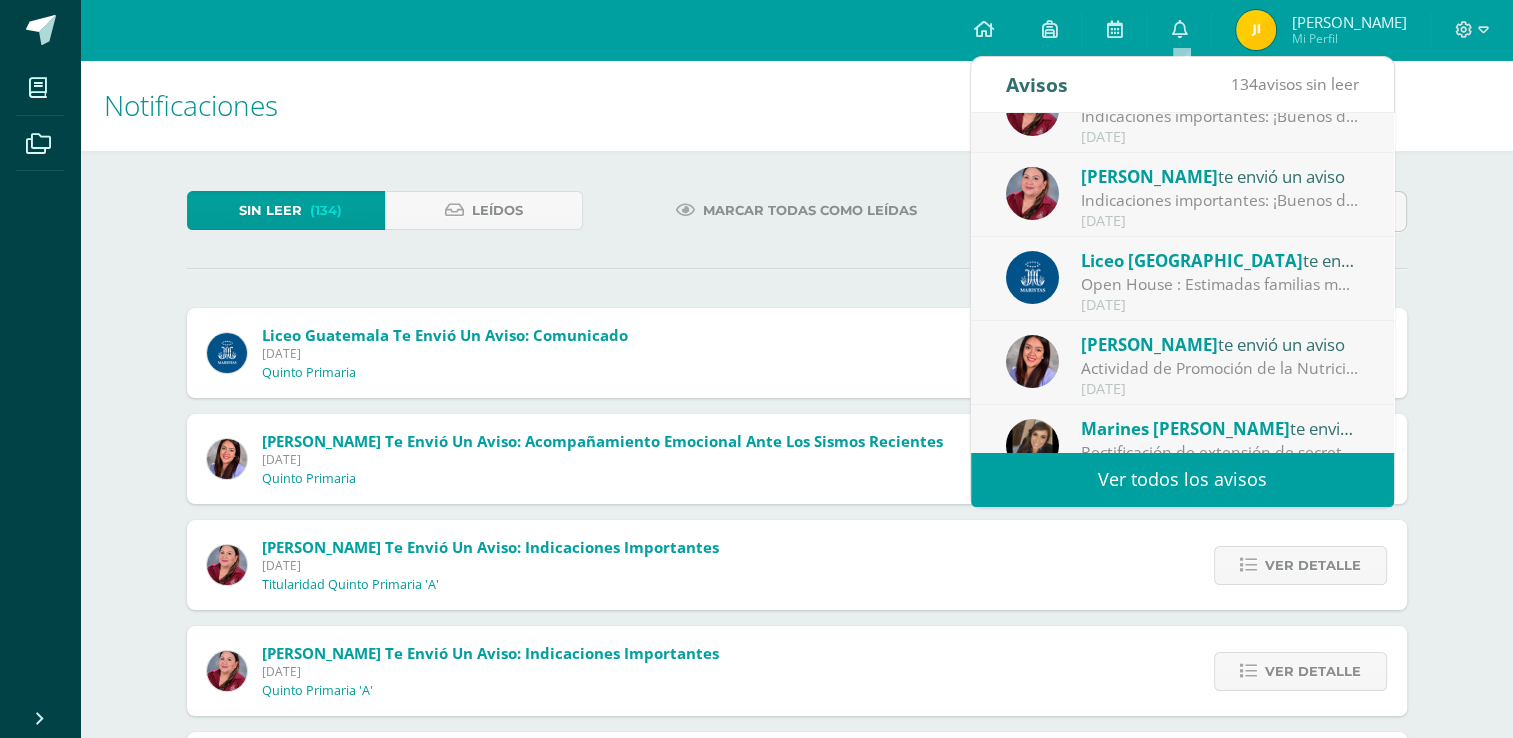 scroll, scrollTop: 168, scrollLeft: 0, axis: vertical 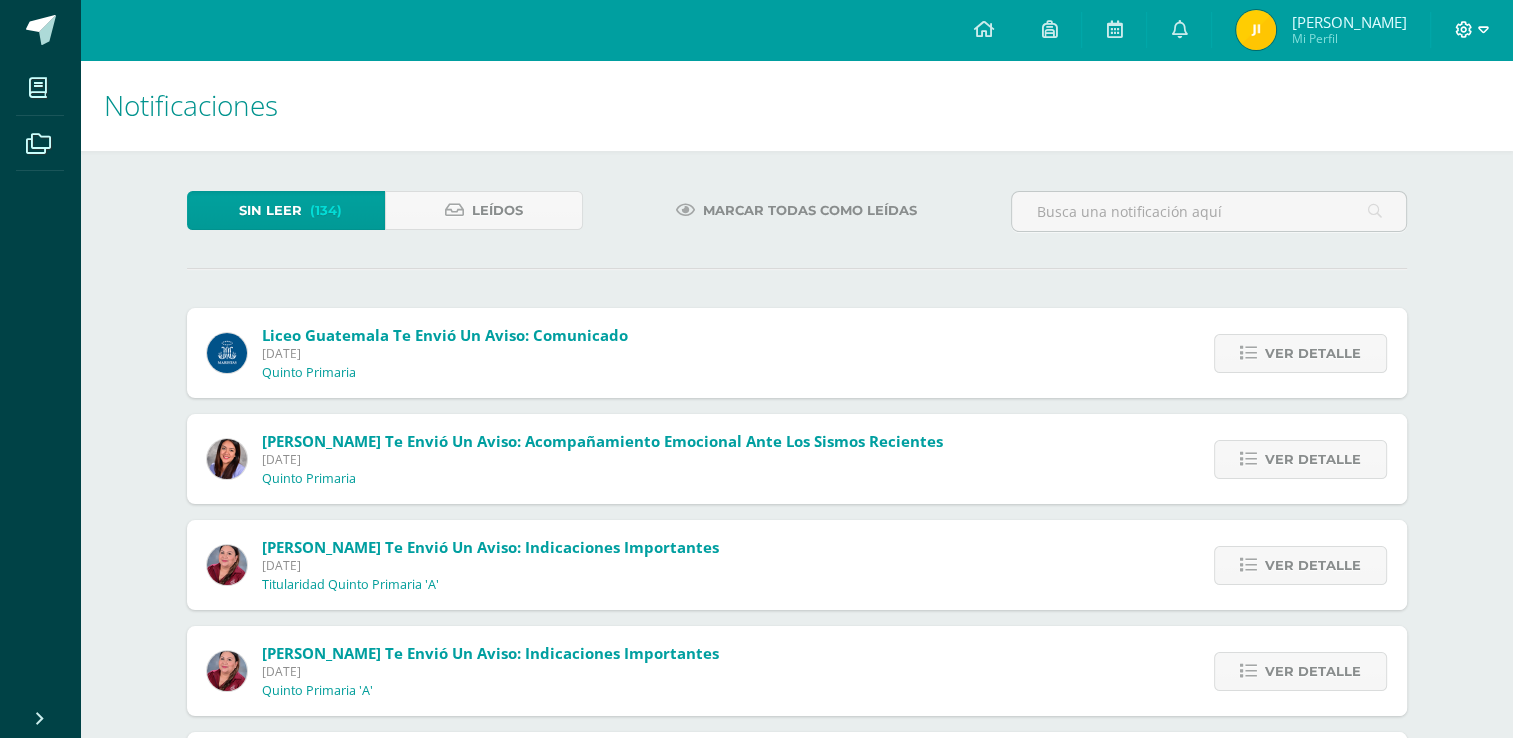 click 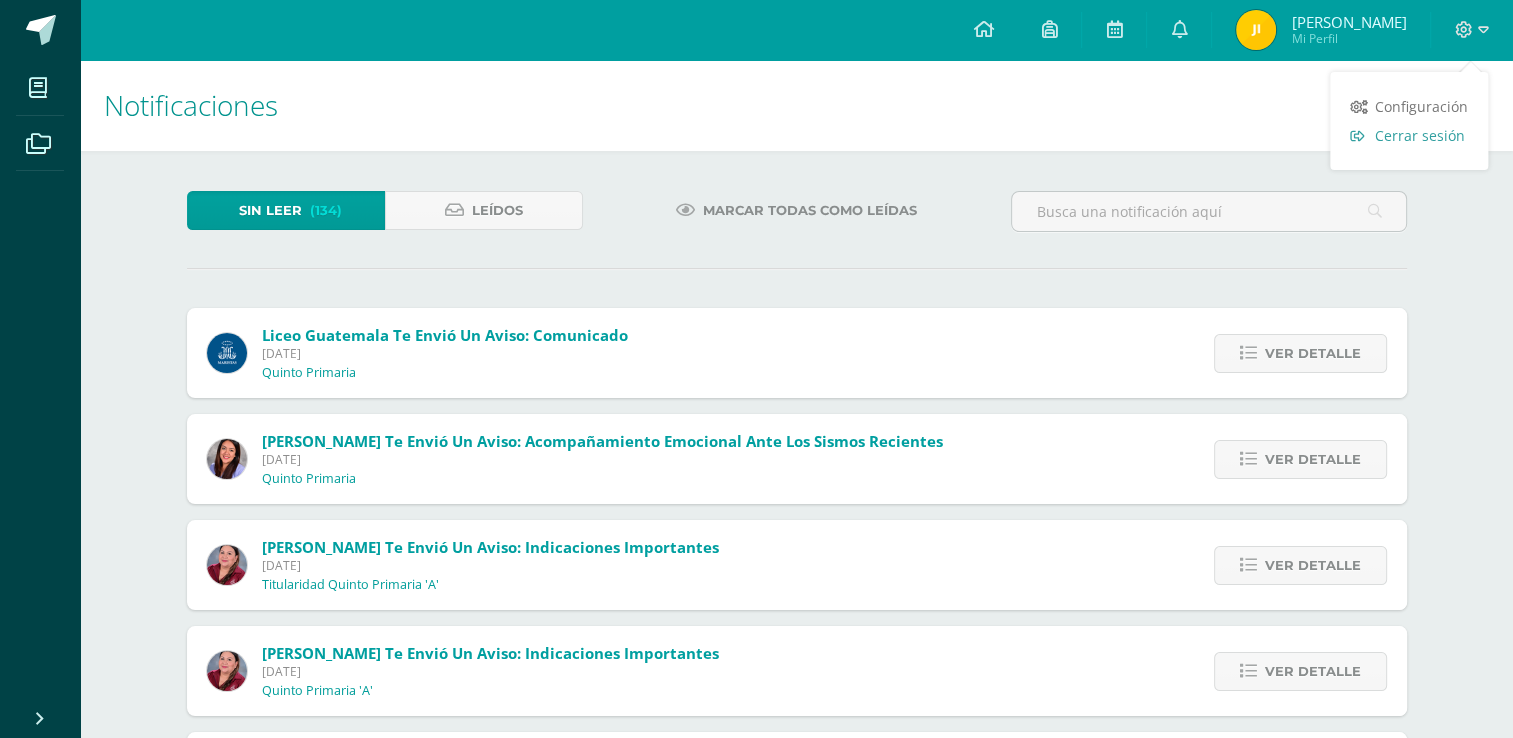 click on "Cerrar sesión" at bounding box center [1409, 135] 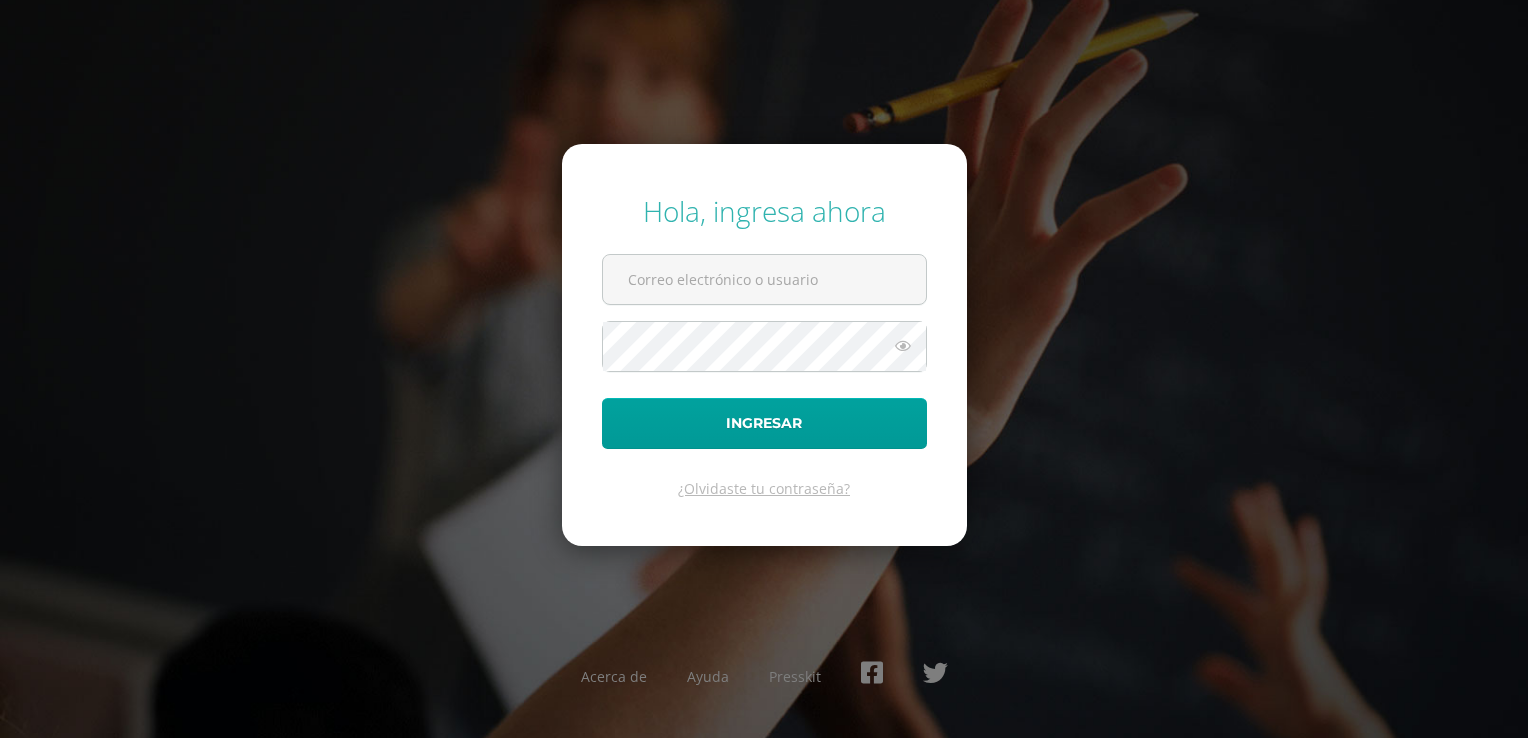 scroll, scrollTop: 0, scrollLeft: 0, axis: both 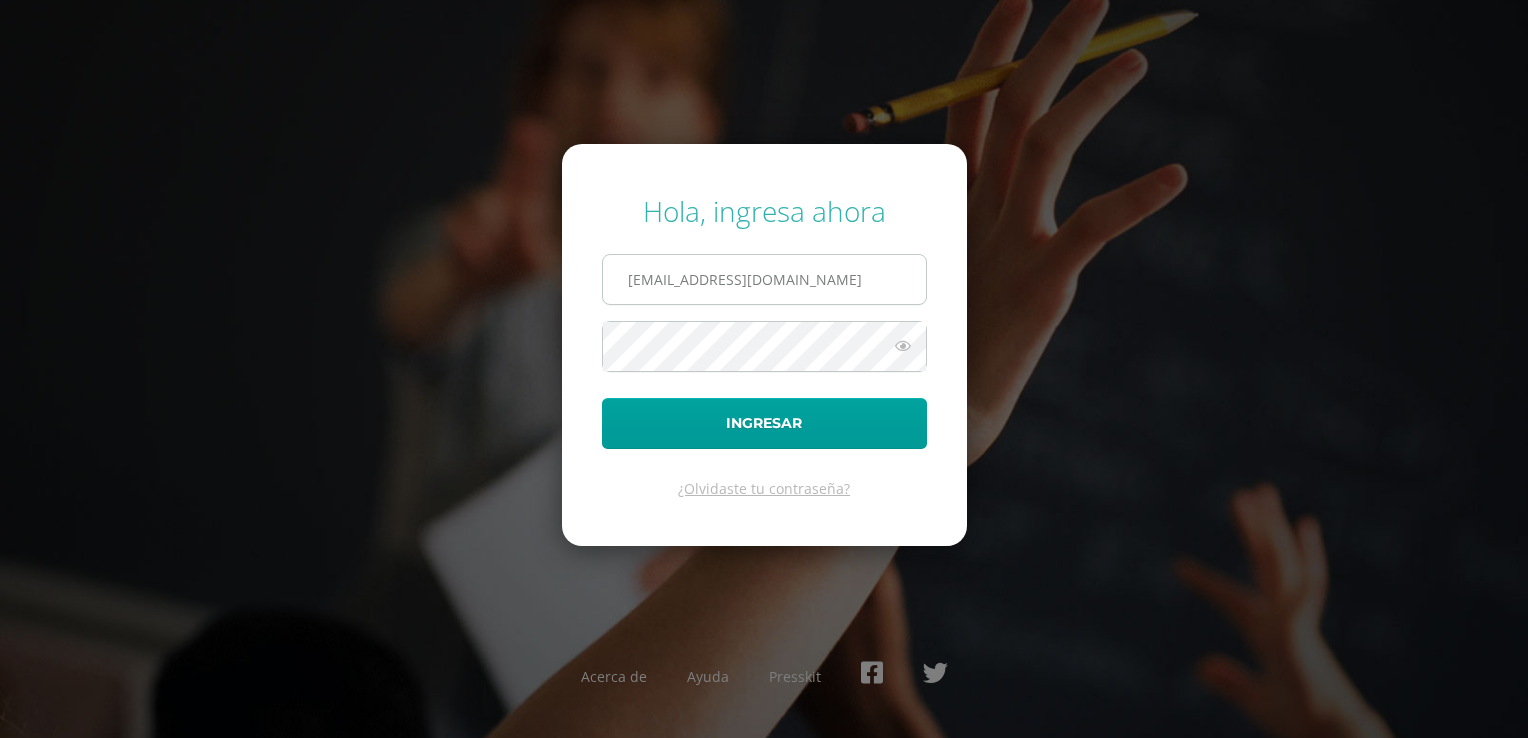click on "20250116@liceoguatemala.edu.gt" at bounding box center (764, 279) 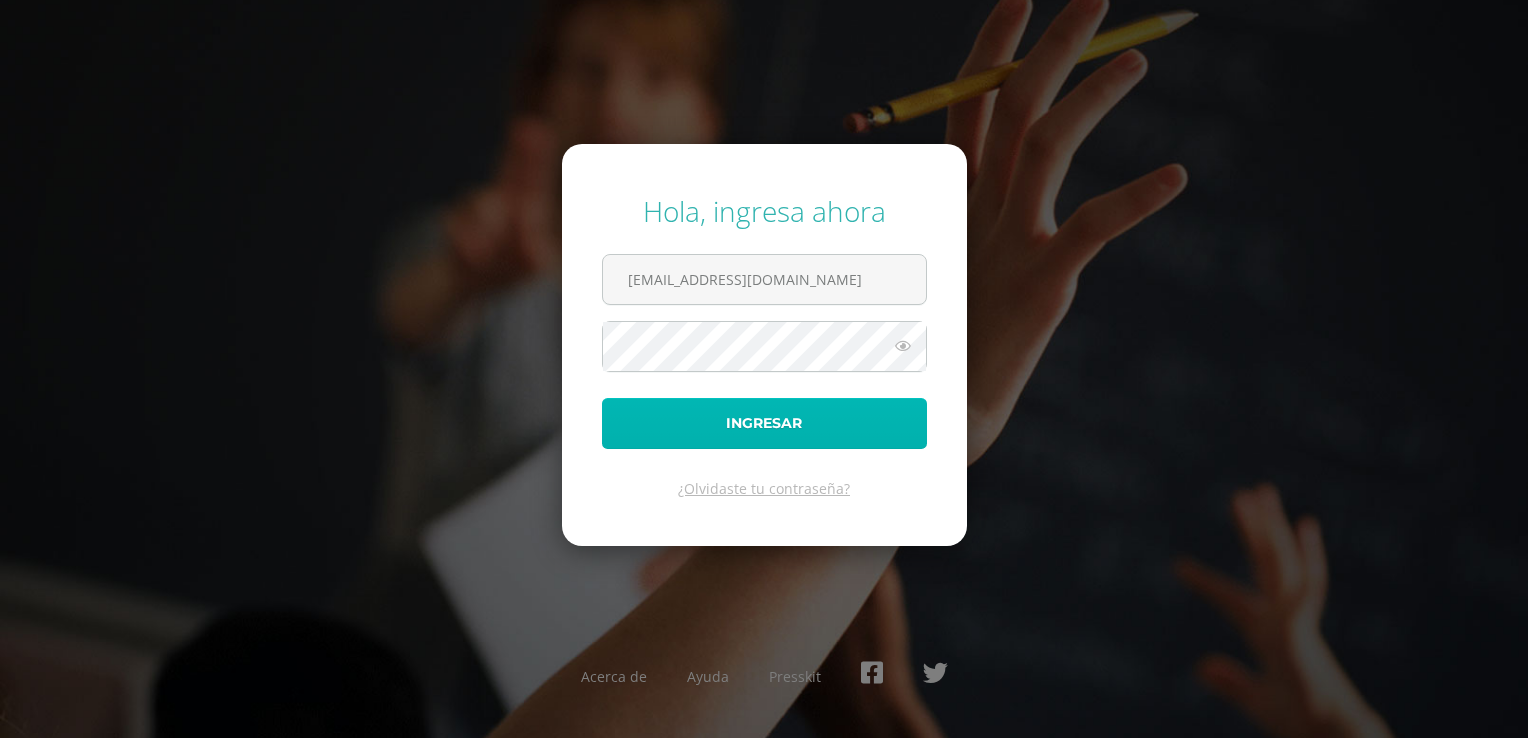 click on "Ingresar" at bounding box center (764, 423) 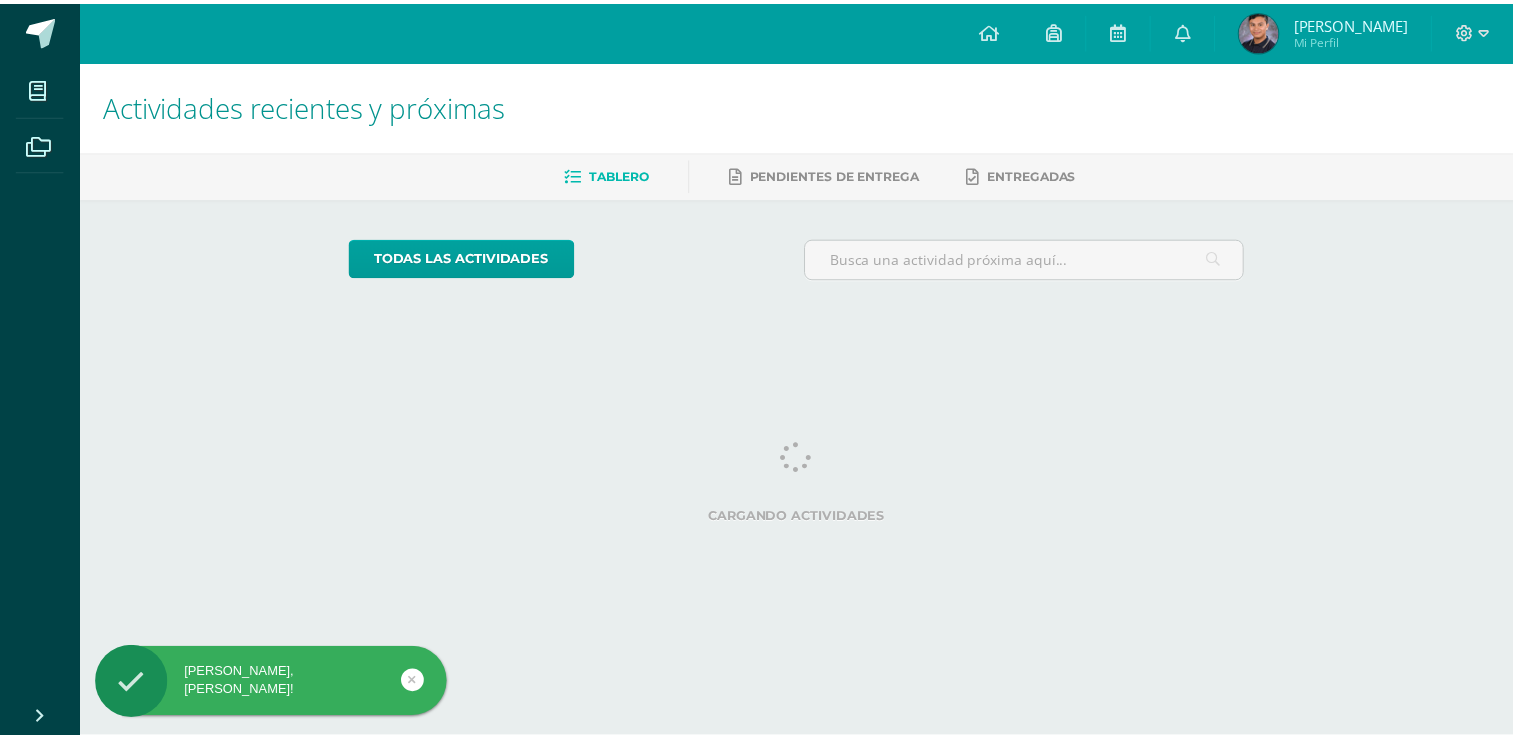 scroll, scrollTop: 0, scrollLeft: 0, axis: both 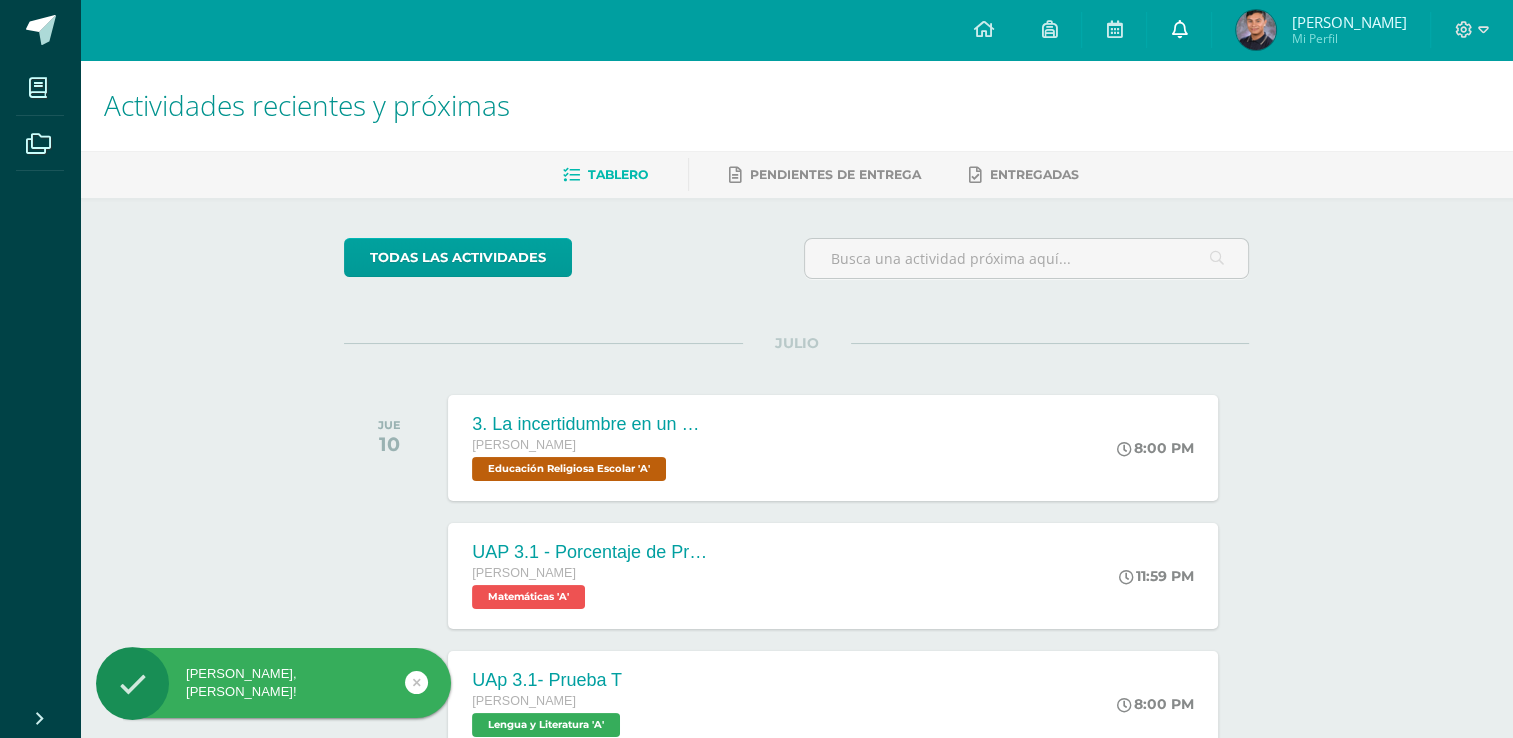 click at bounding box center (1179, 29) 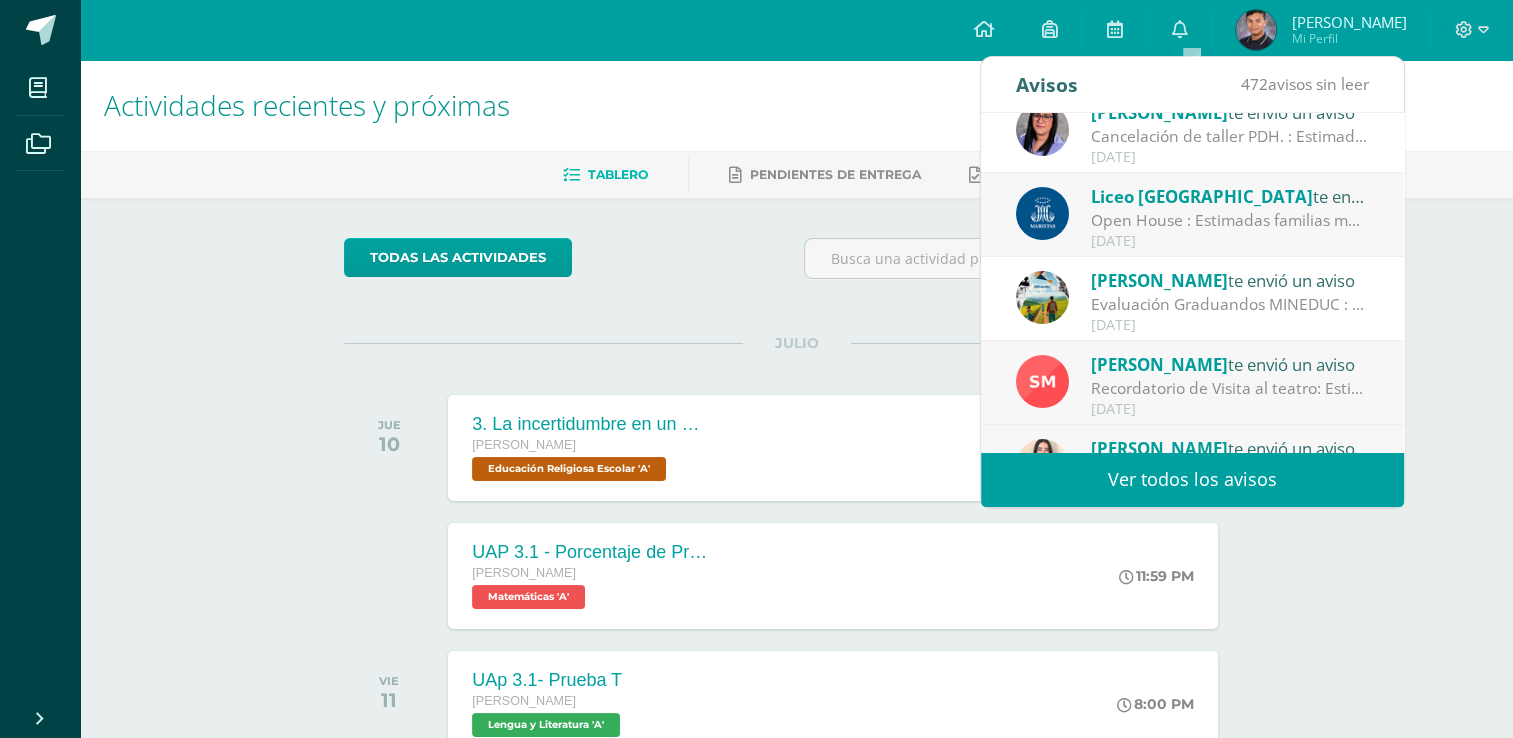 scroll, scrollTop: 280, scrollLeft: 0, axis: vertical 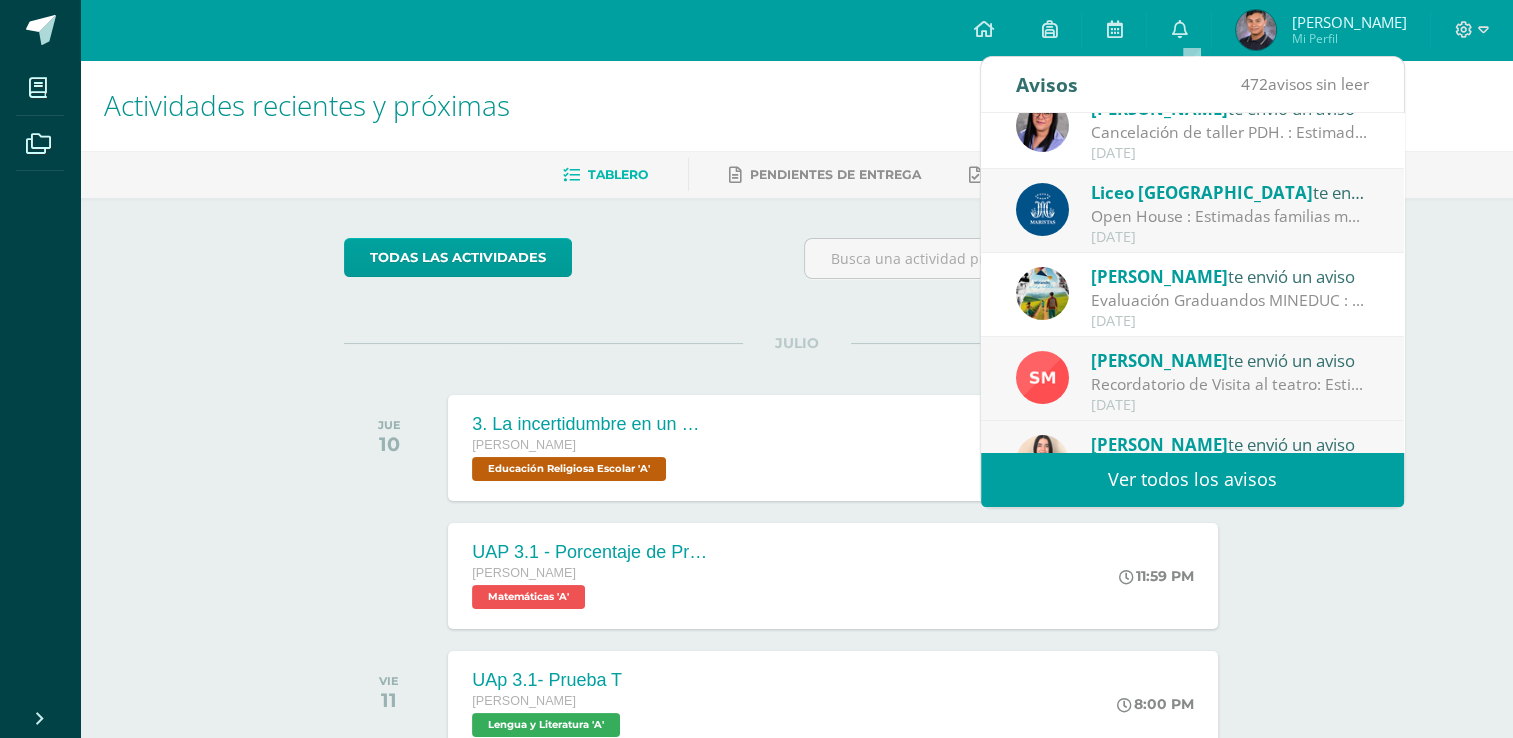 click on "Evaluación Graduandos MINEDUC :
Buena tarde, compartimos Circular de Coordinación Académica 15-2025. Fraternalmente," at bounding box center [1230, 300] 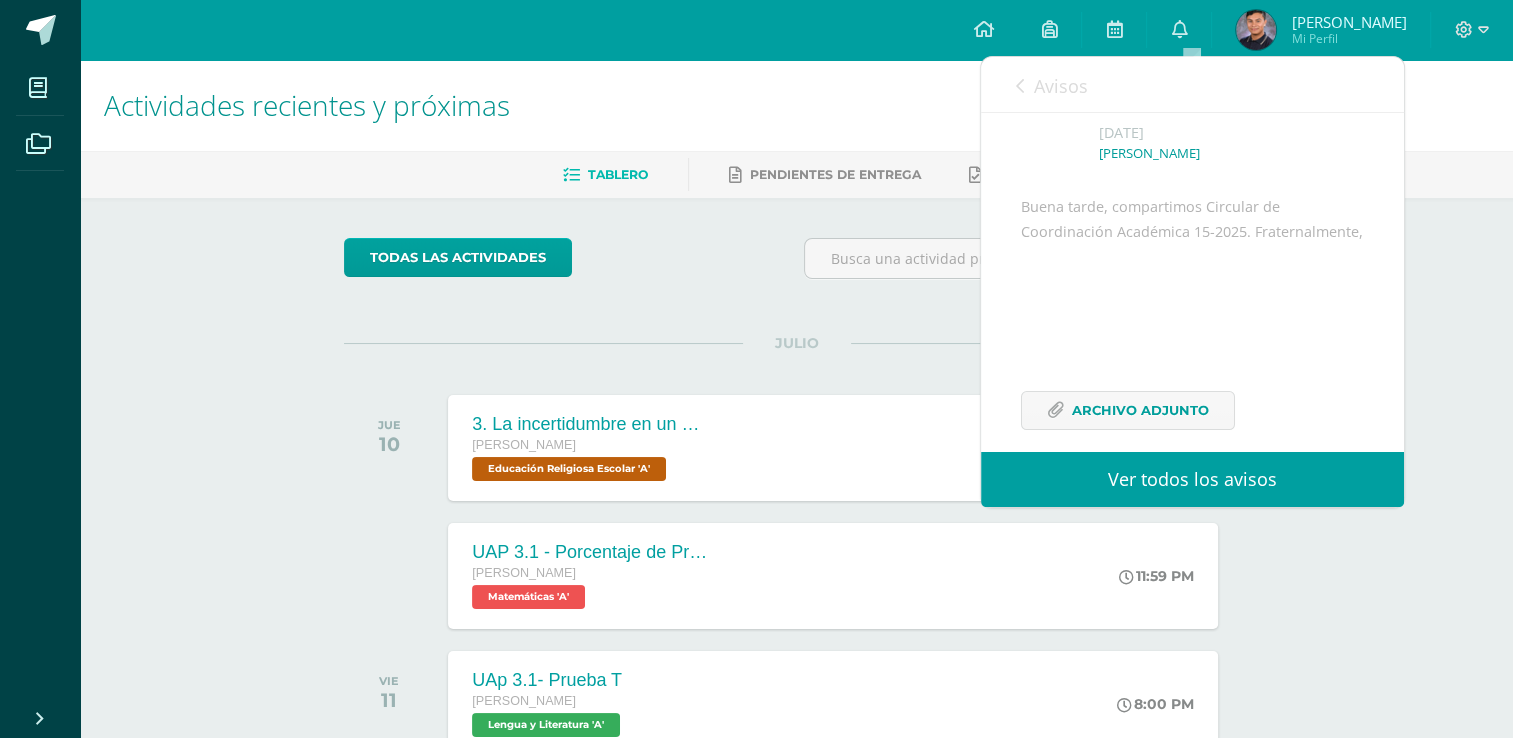 scroll, scrollTop: 193, scrollLeft: 0, axis: vertical 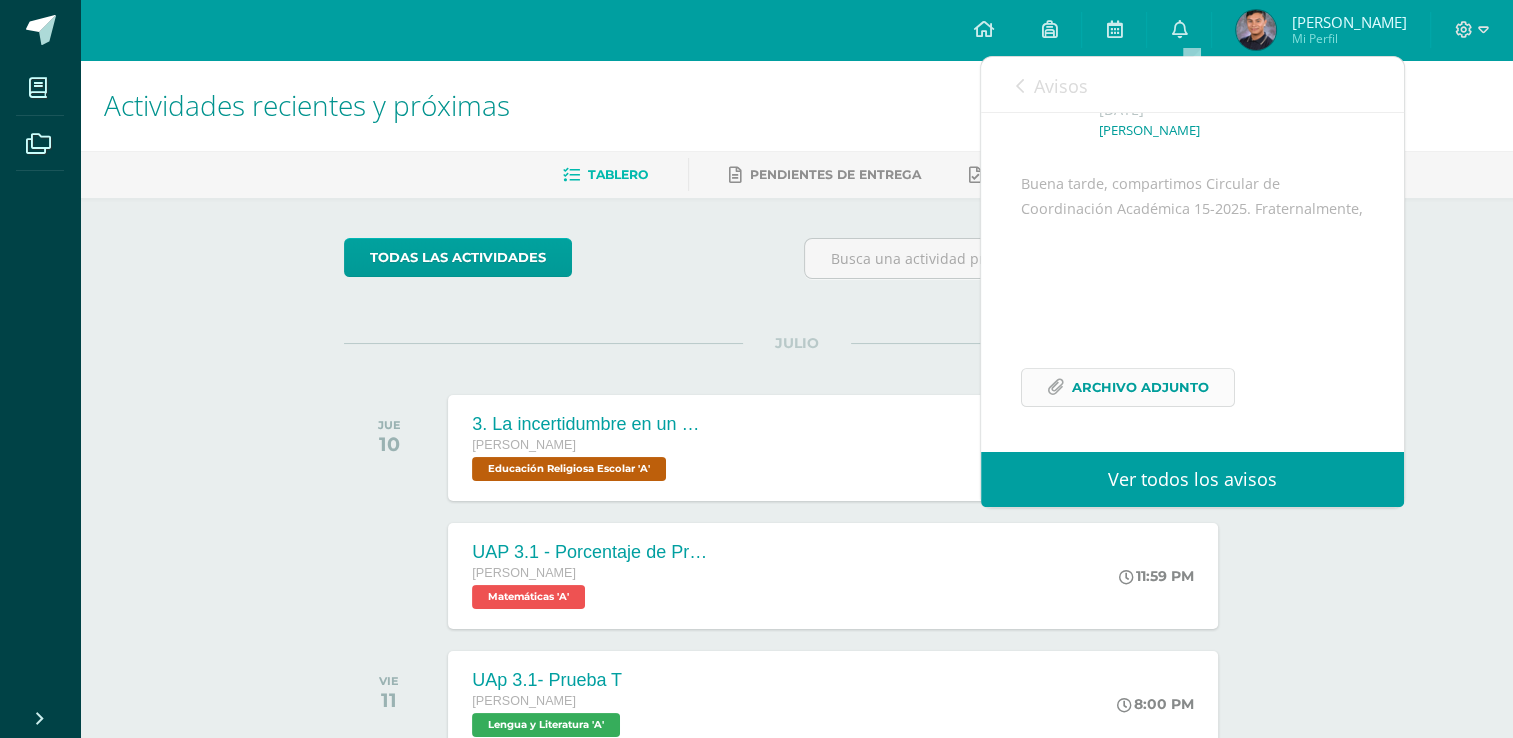 click on "Archivo Adjunto" at bounding box center (1140, 387) 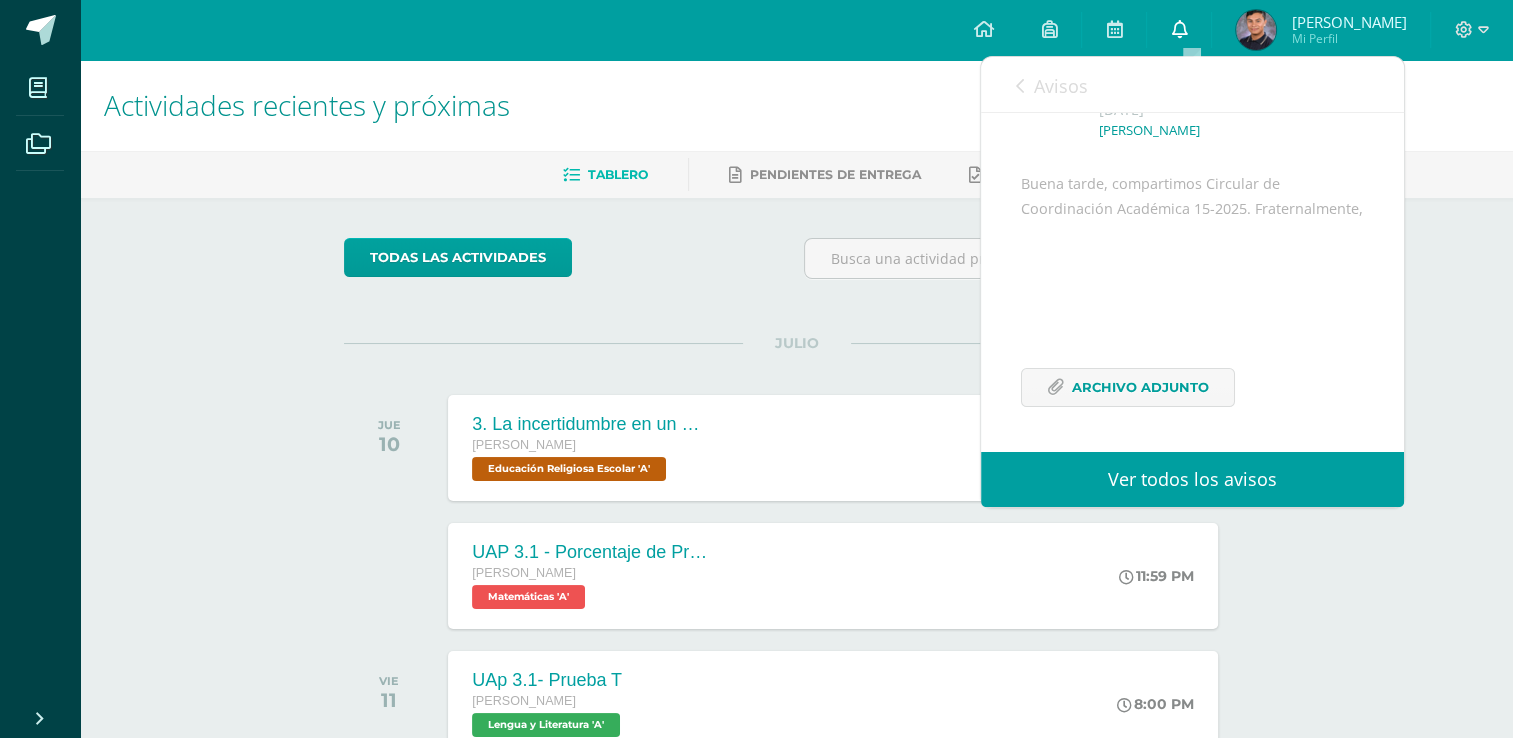 click at bounding box center [1179, 29] 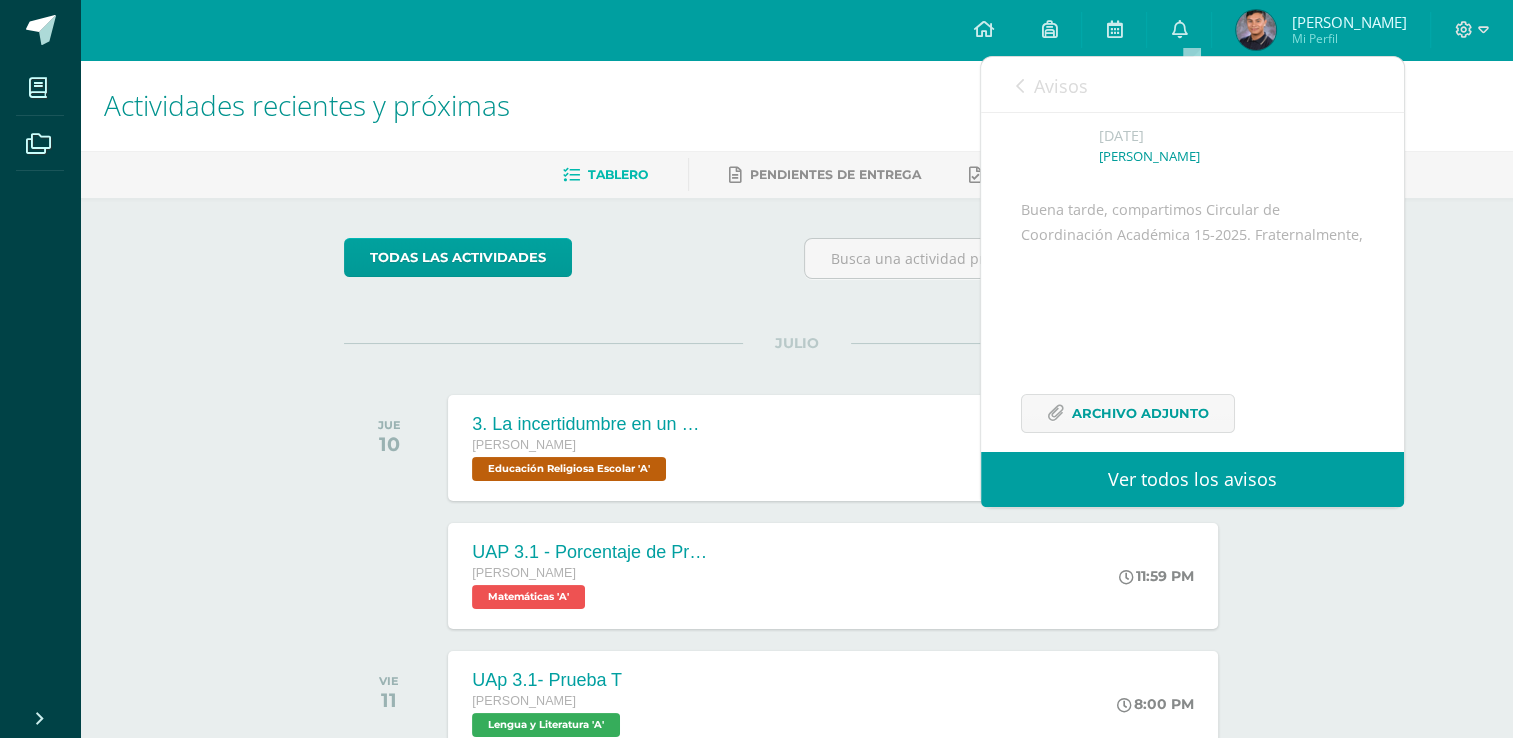 scroll, scrollTop: 0, scrollLeft: 0, axis: both 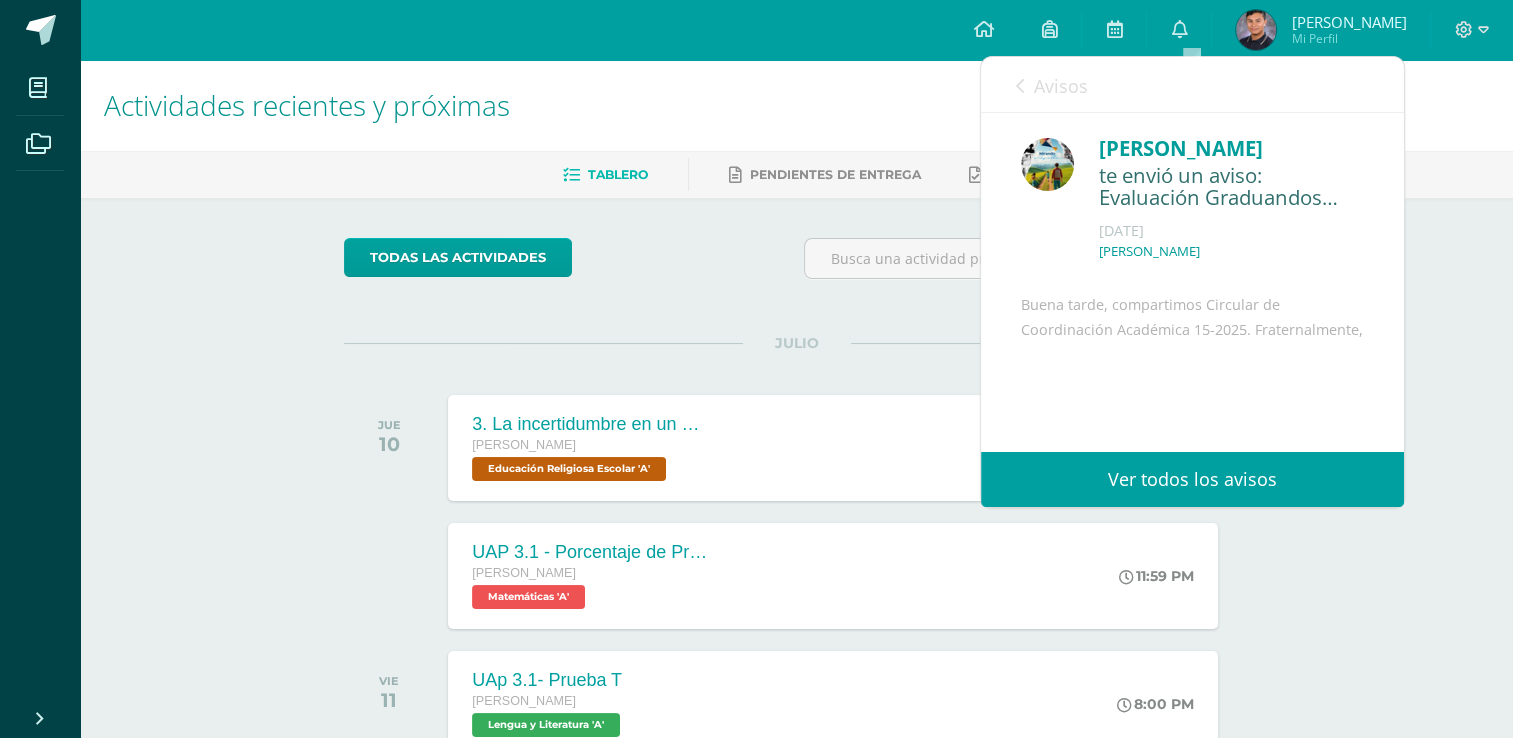 click on "Ver todos los avisos" at bounding box center [1192, 479] 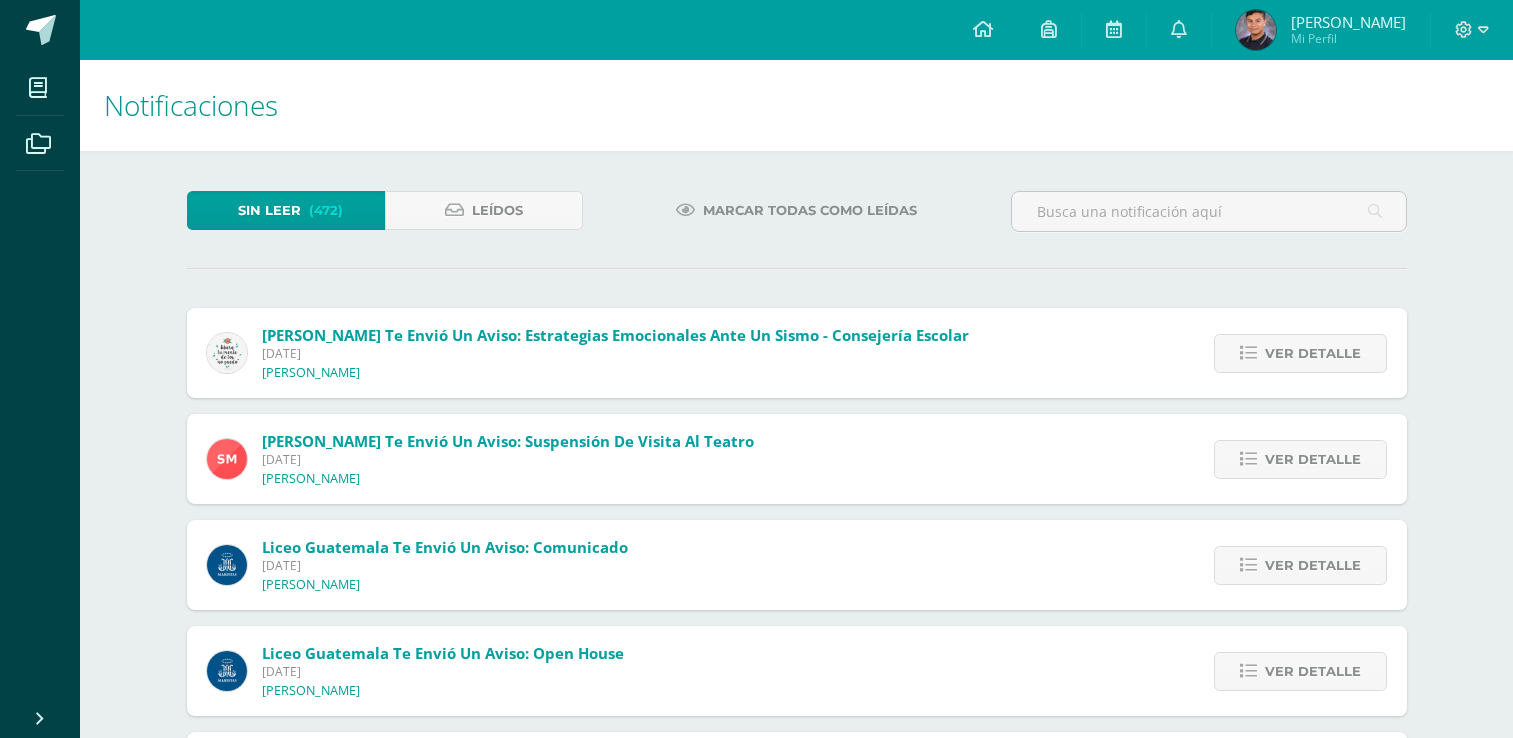 scroll, scrollTop: 0, scrollLeft: 0, axis: both 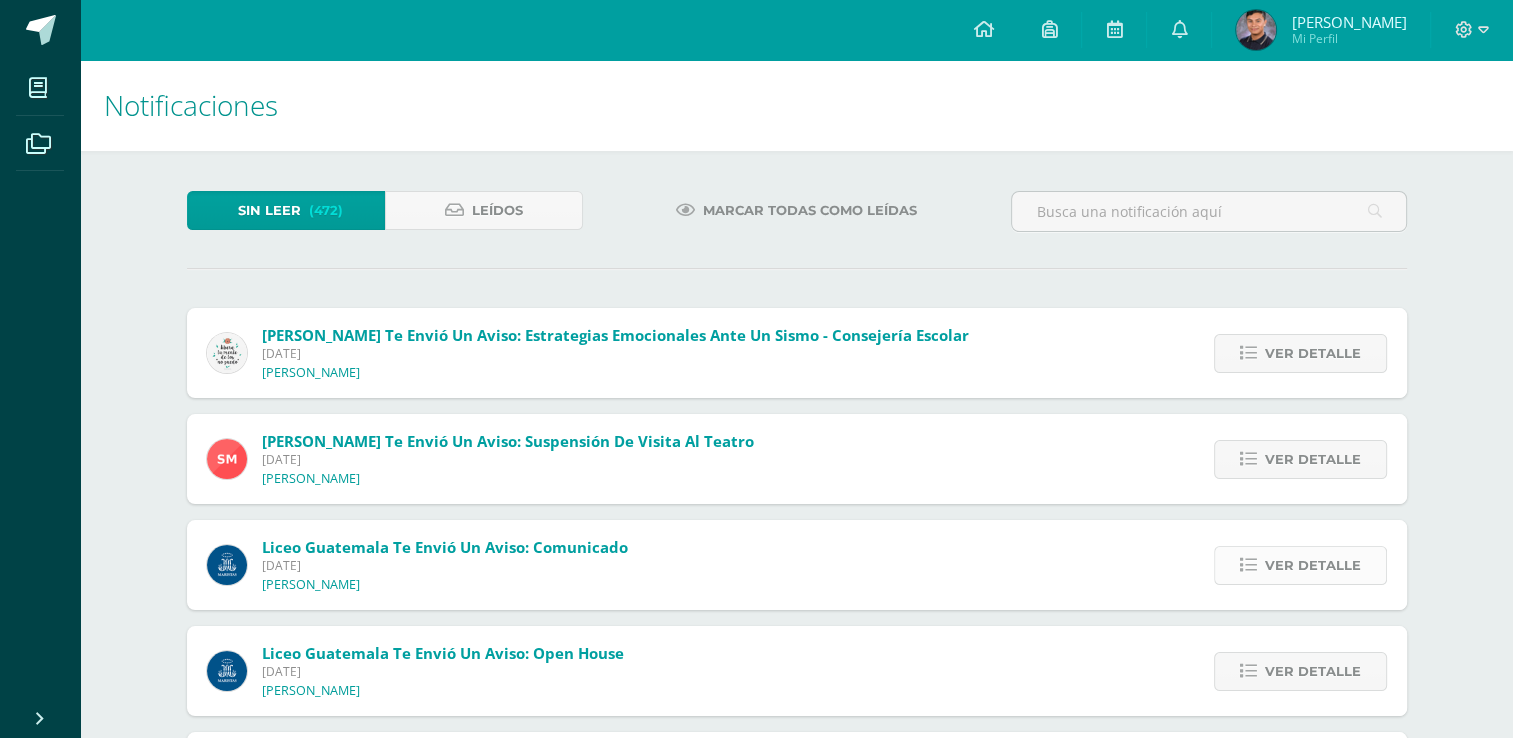click on "Ver detalle" at bounding box center [1313, 565] 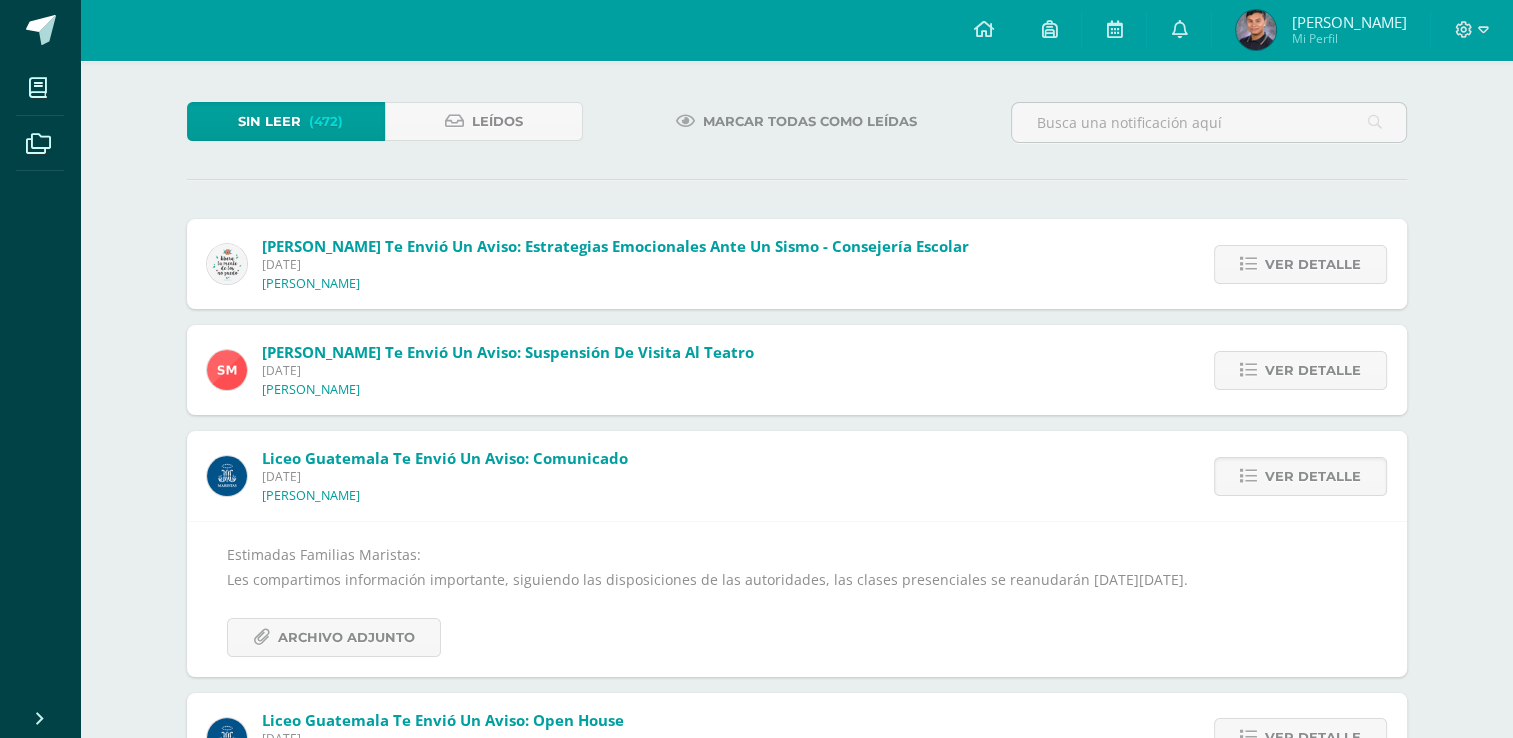 scroll, scrollTop: 100, scrollLeft: 0, axis: vertical 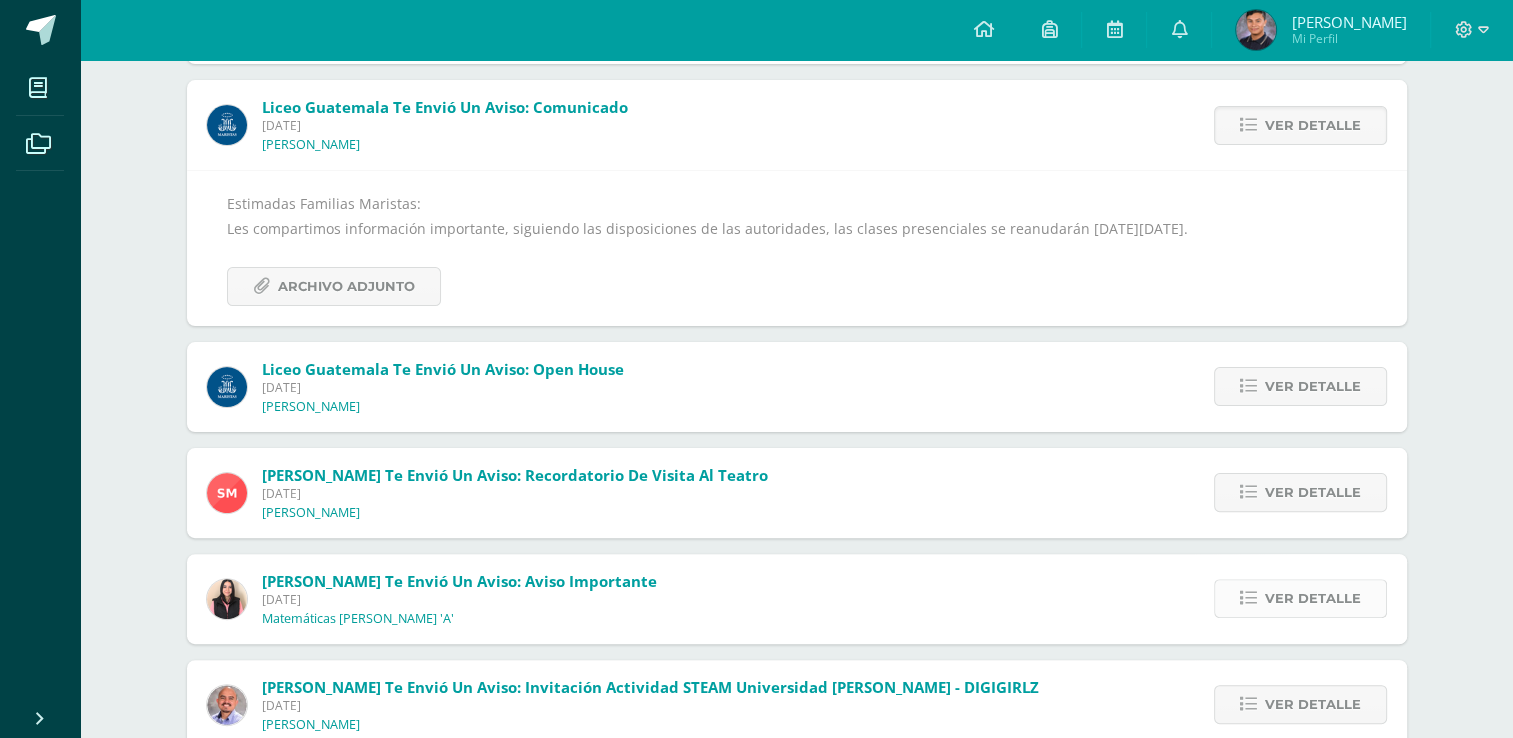 click on "Ver detalle" at bounding box center [1313, 598] 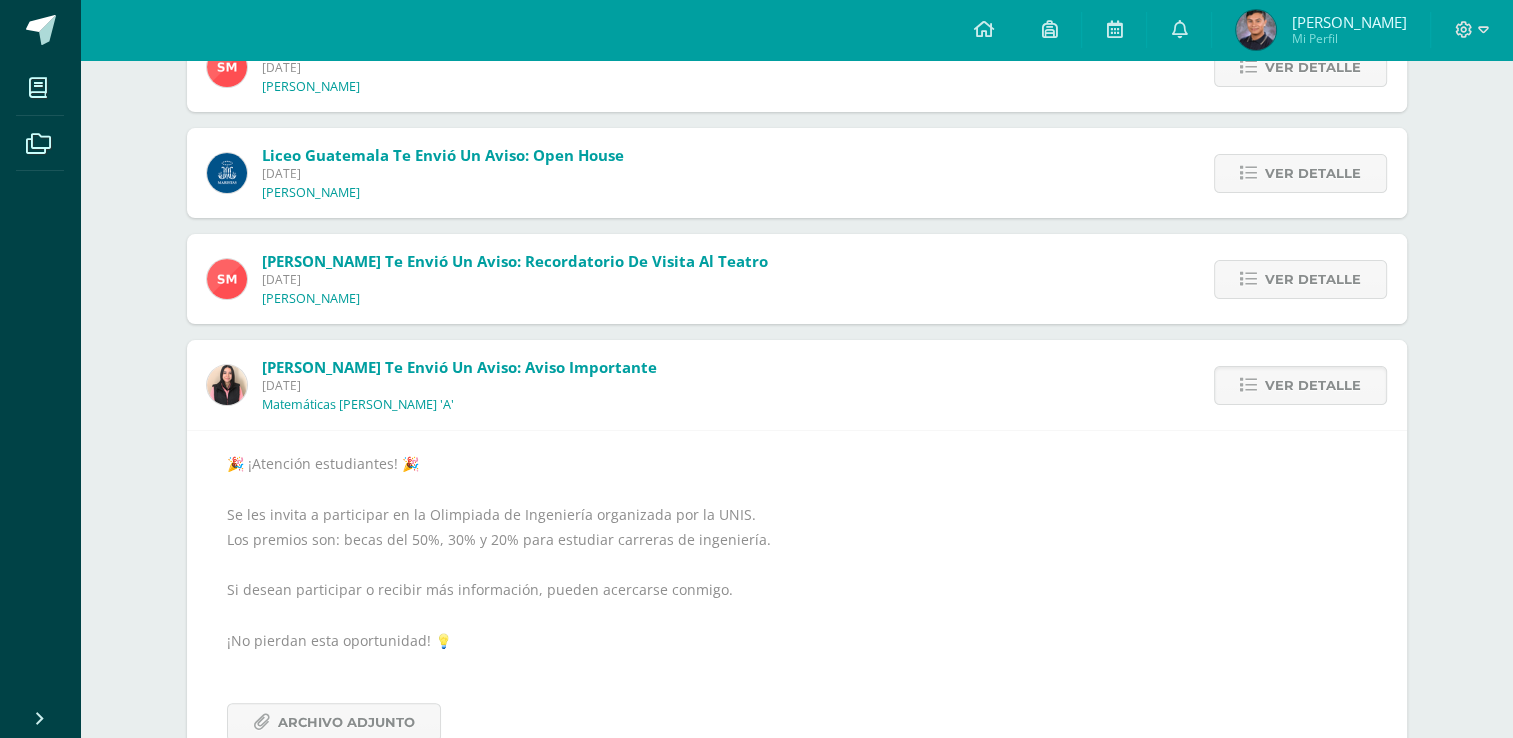 scroll, scrollTop: 0, scrollLeft: 0, axis: both 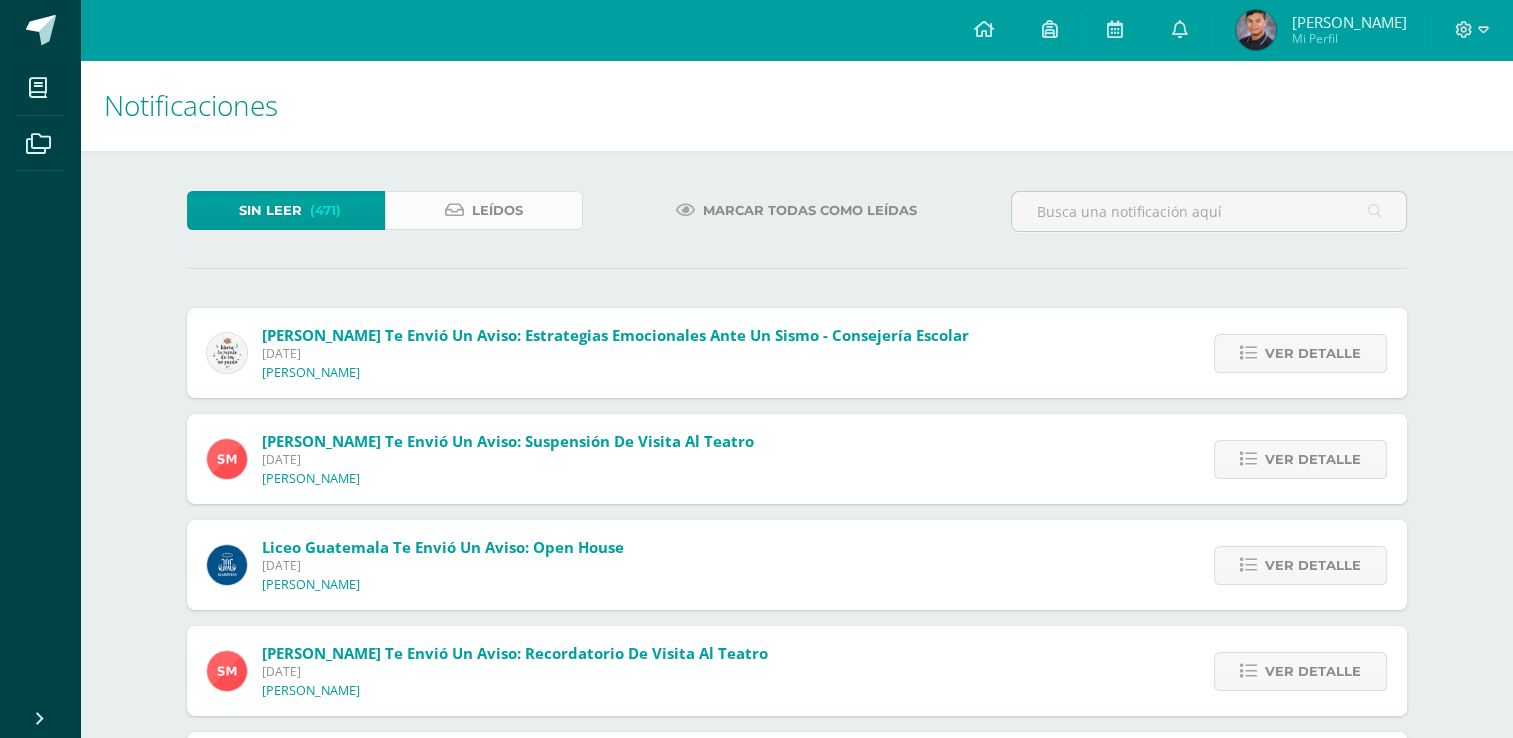 click on "Leídos" at bounding box center [497, 210] 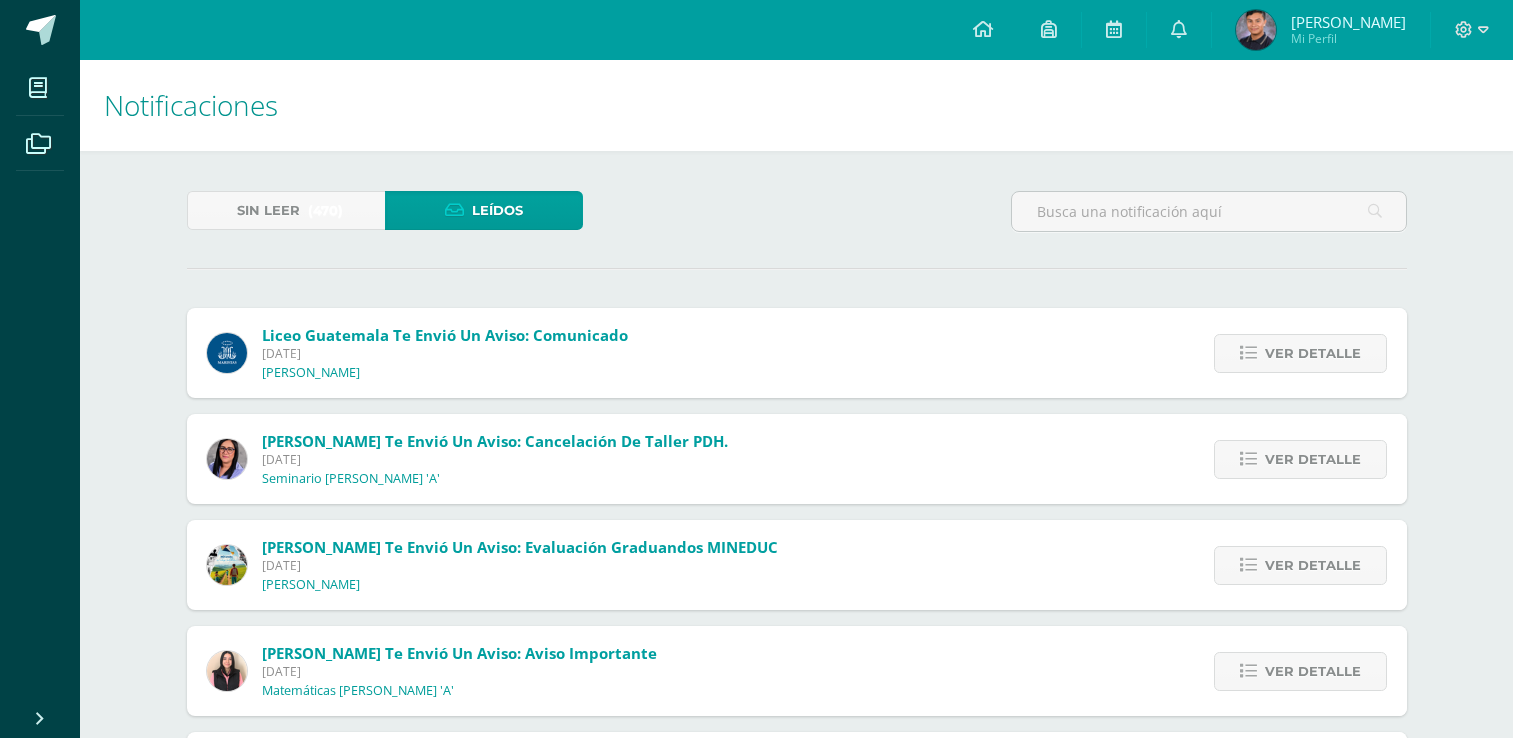 scroll, scrollTop: 0, scrollLeft: 0, axis: both 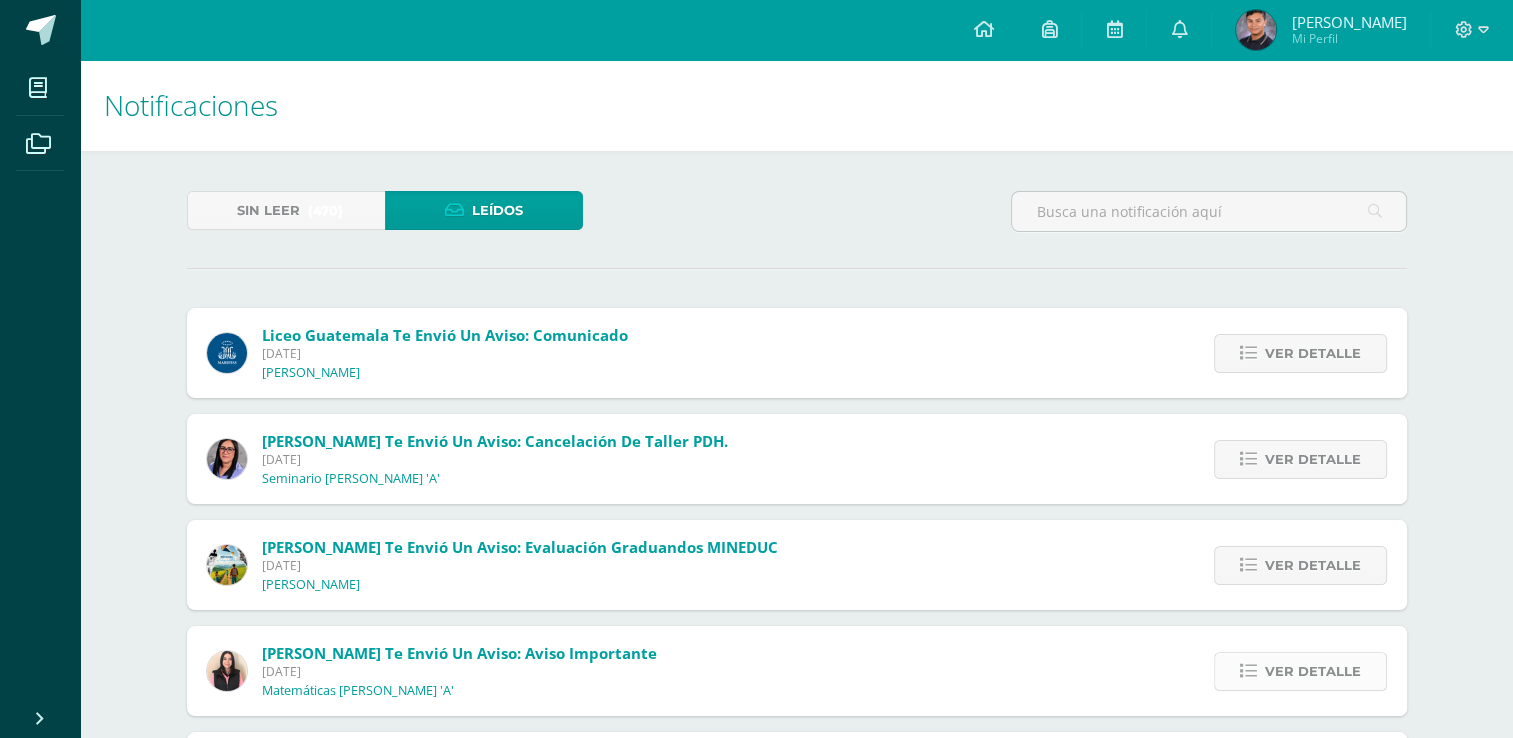 click on "Ver detalle" at bounding box center (1313, 671) 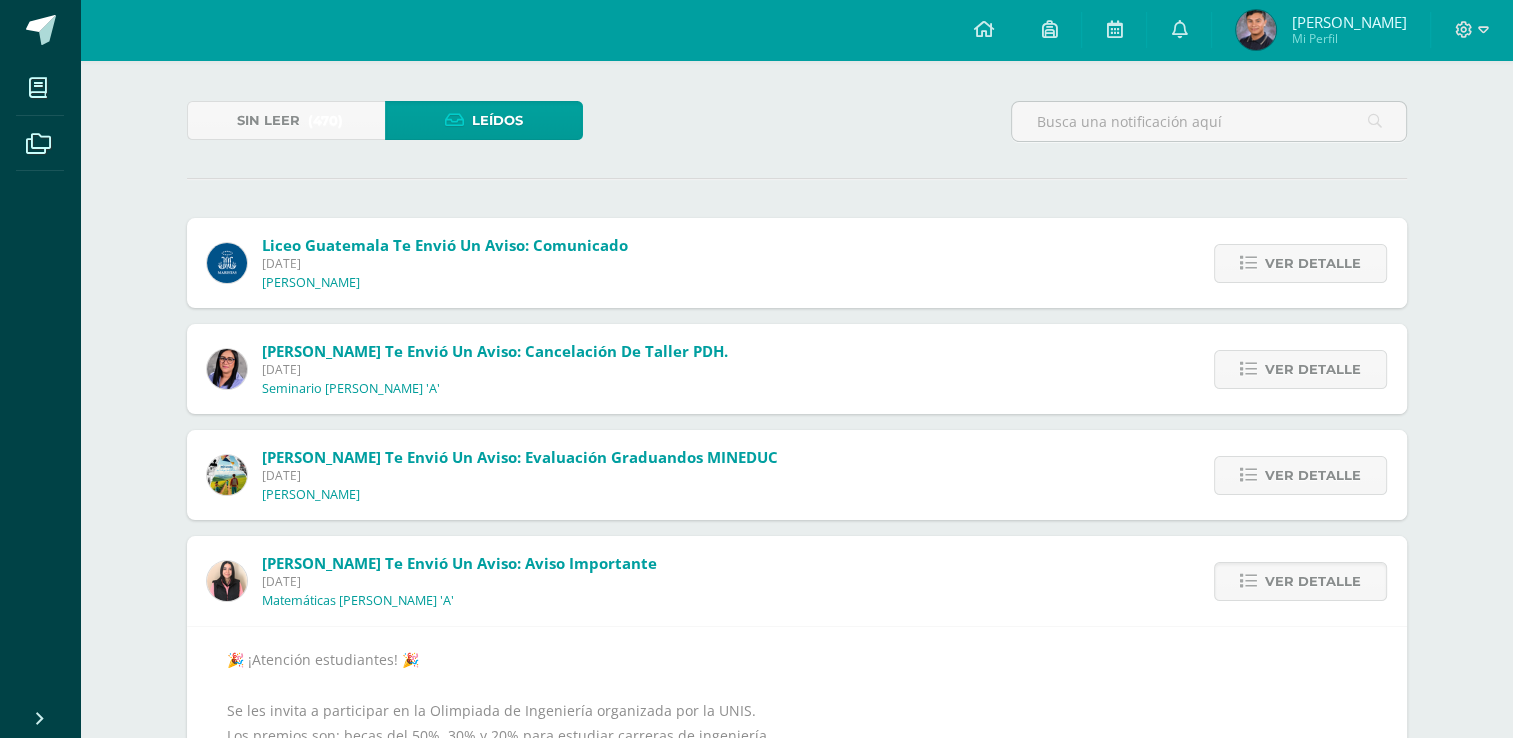 scroll, scrollTop: 100, scrollLeft: 0, axis: vertical 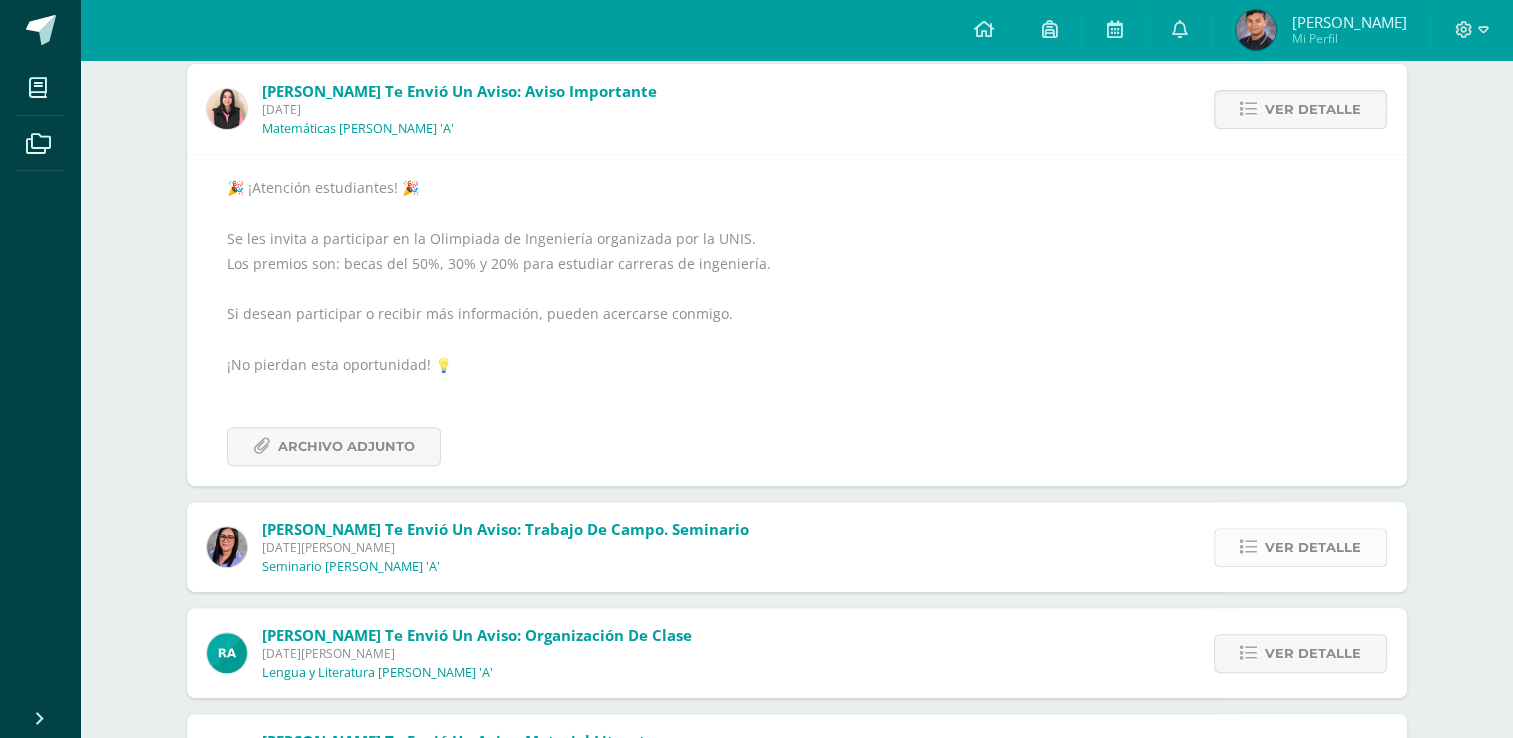 click on "Ver detalle" at bounding box center (1313, 547) 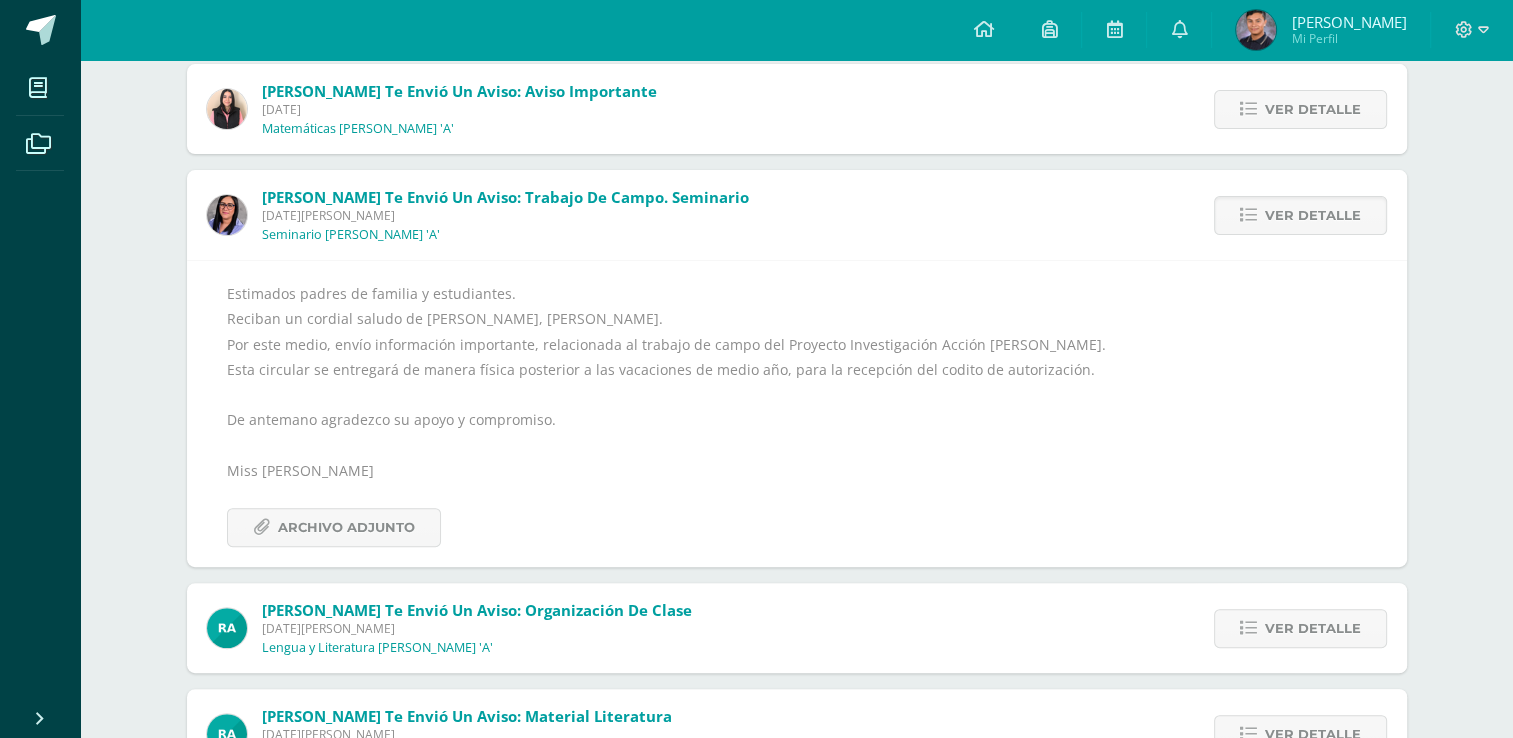 click on "Notificaciones Sin leer (470) Leídos Liceo Guatemala te envió un aviso: Comunicado
Miércoles 09 de Julio de 2025
Quinto Bachillerato Ver detalle
Estimadas Familias Maristas: Les compartimos información importante, siguiendo las disposiciones de las autoridades, las clases presenciales se reanudarán este jueves 10 de julio.
Archivo Adjunto Sindy García te envió un aviso: Cancelación de taller PDH.
Miércoles 09 de Julio de 2025
Seminario Quinto Bachillerato 'A' Ver detalle
Estimados estudiantes y padres de familia de Quinto Bachillerato.  Reciban un cordial saludo y bendiciones de Jesús, María y Champagnat en sus hogares.  Les informamos que, debido a la situación de emergencia que atraviesa nuestro país, se ha decidido cancelar el Taller “Catecismo Constitucional” programado para los días miércoles 9 y jueves 10 de julio del presente año. Saludos fraternos. Miss Sindy" at bounding box center [796, 351] 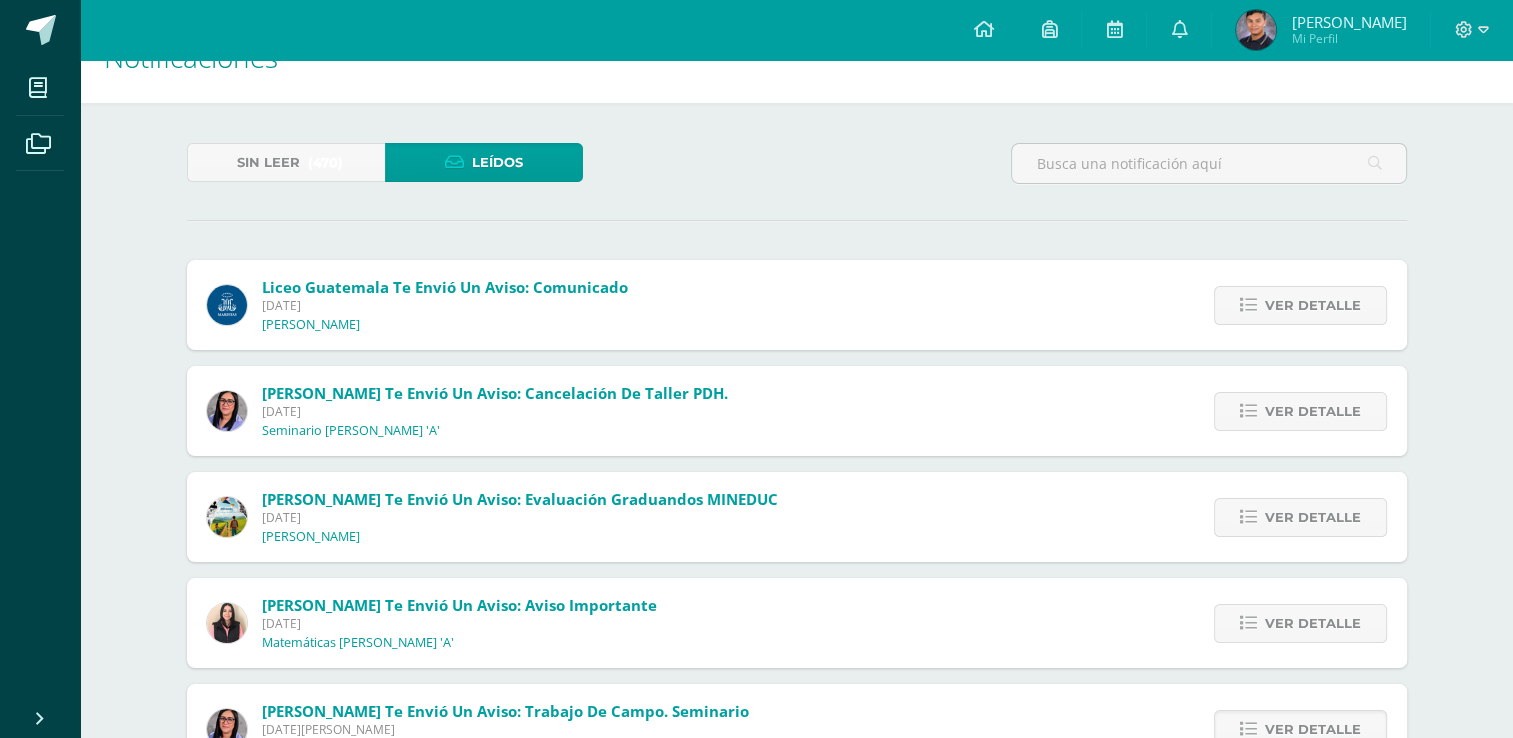 scroll, scrollTop: 0, scrollLeft: 0, axis: both 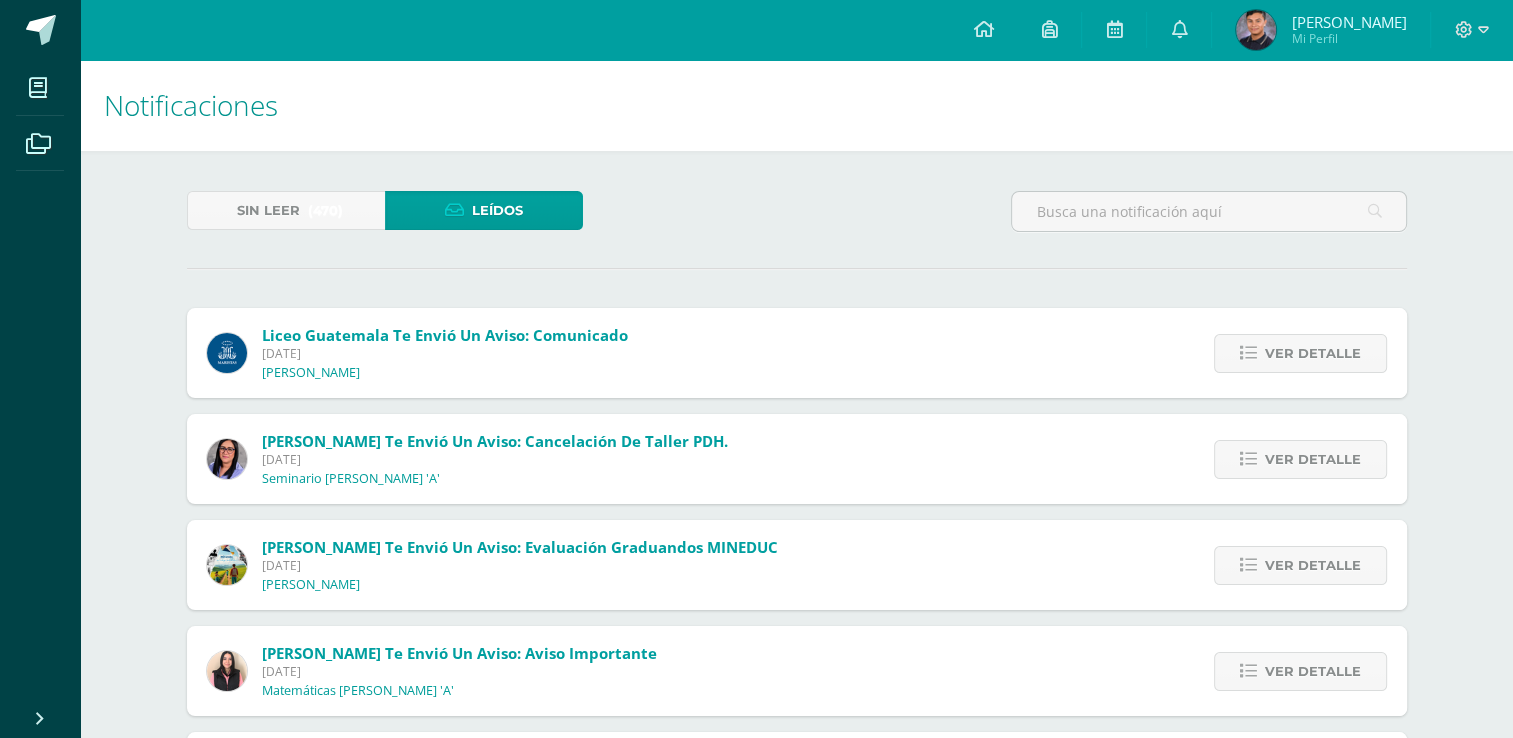 click on "Daniel Enrique
Mi Perfil" at bounding box center (1321, 30) 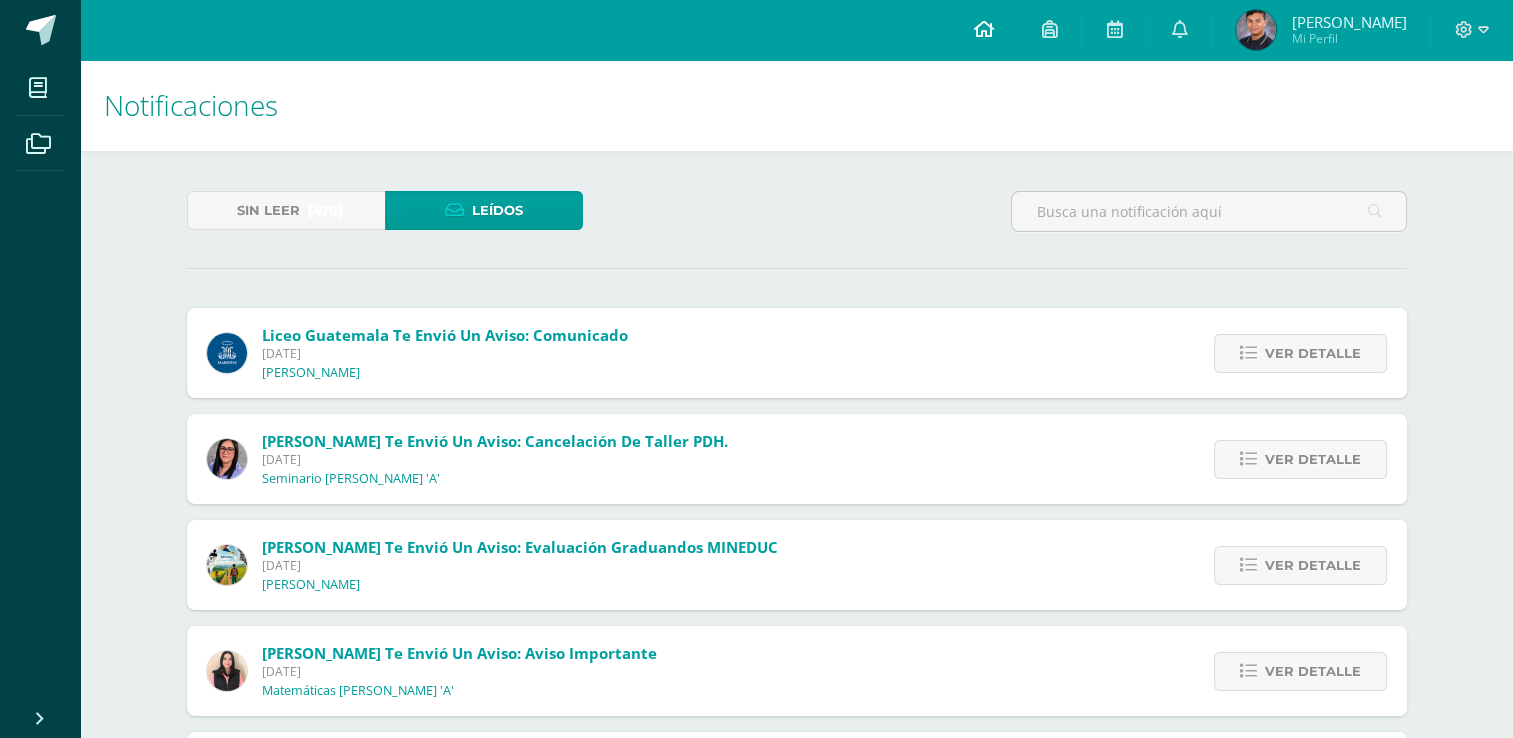 click at bounding box center [983, 29] 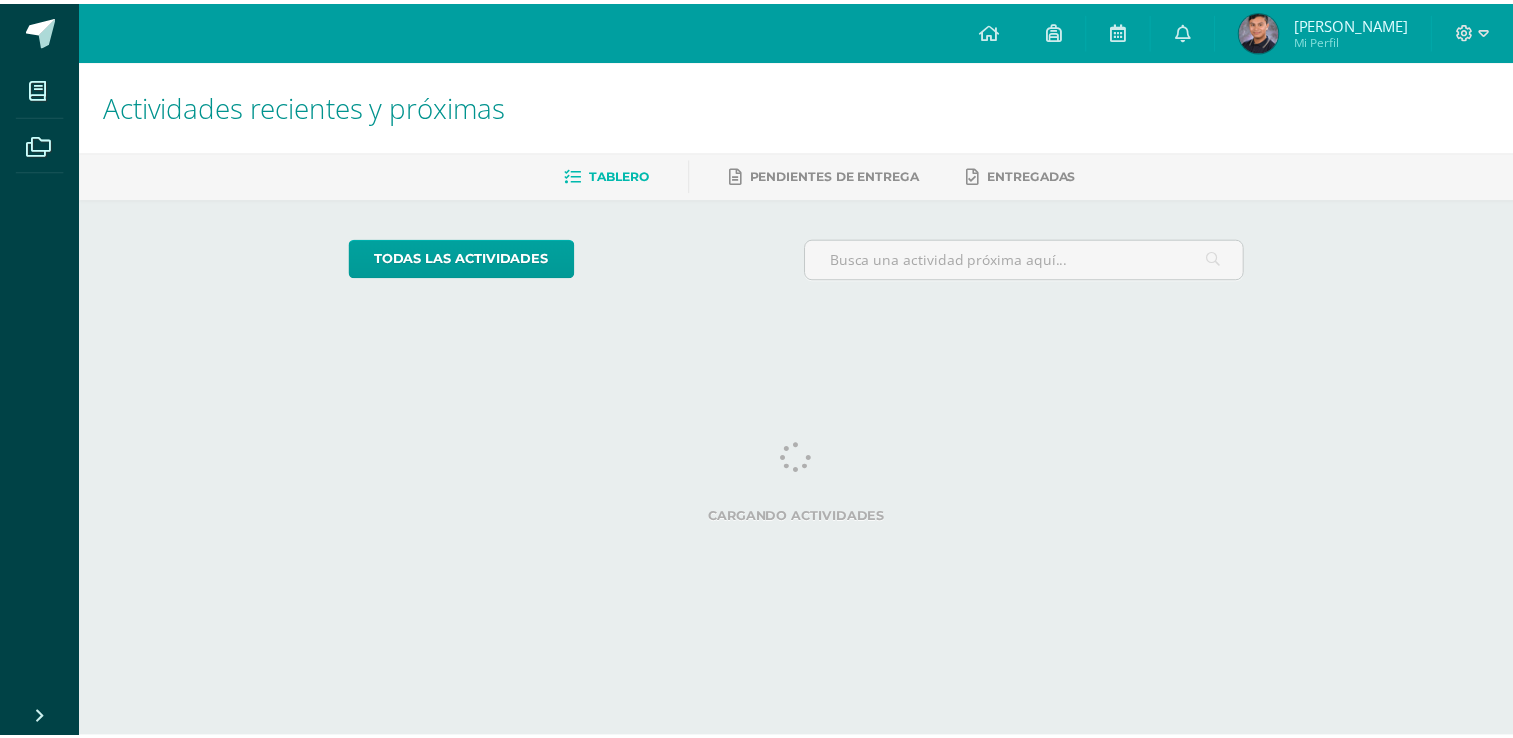 scroll, scrollTop: 0, scrollLeft: 0, axis: both 